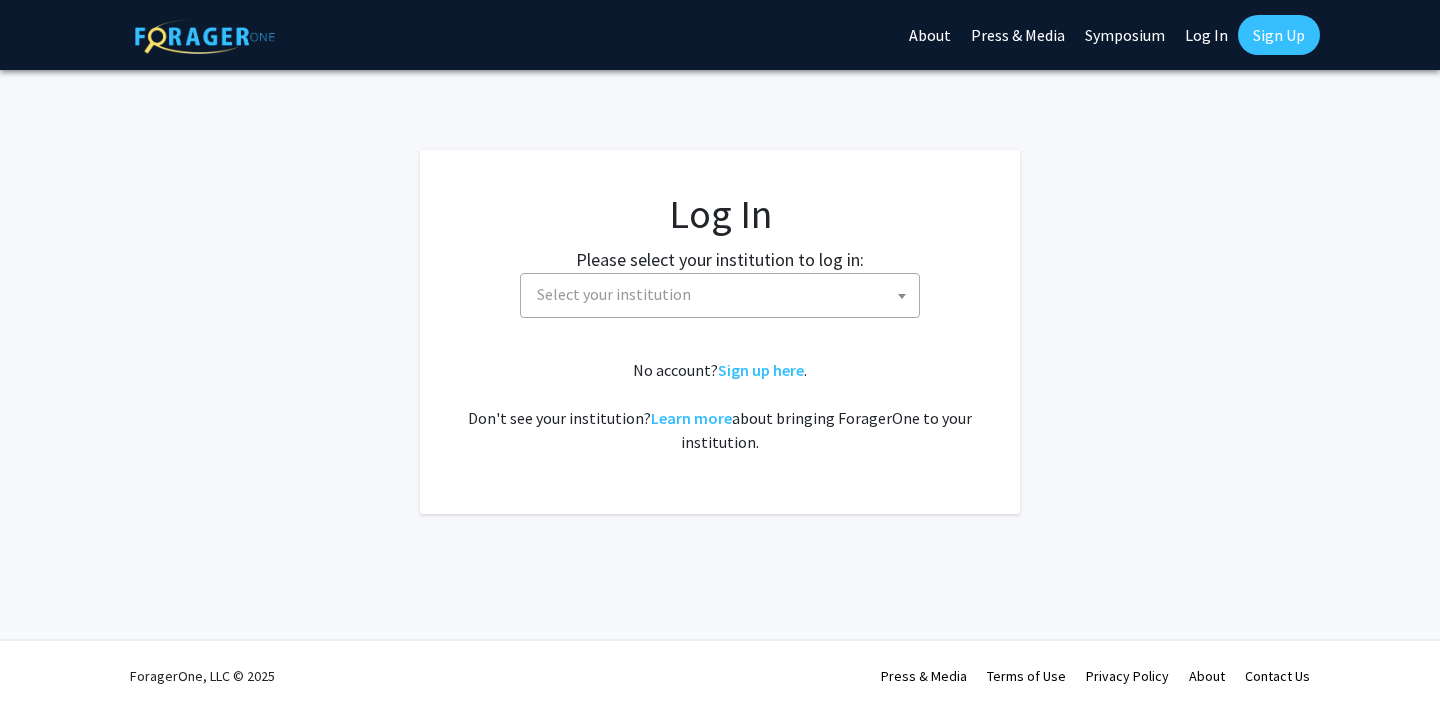 select 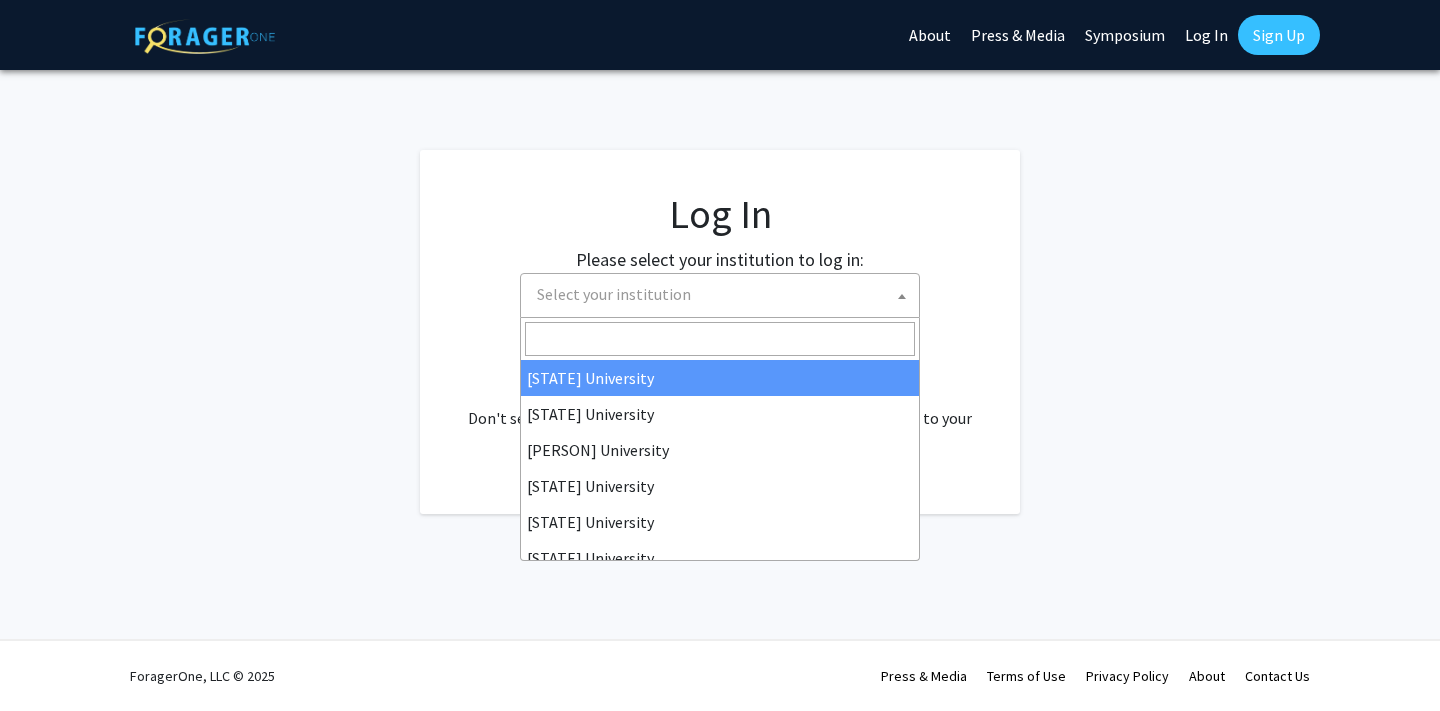 click on "Select your institution" at bounding box center (724, 294) 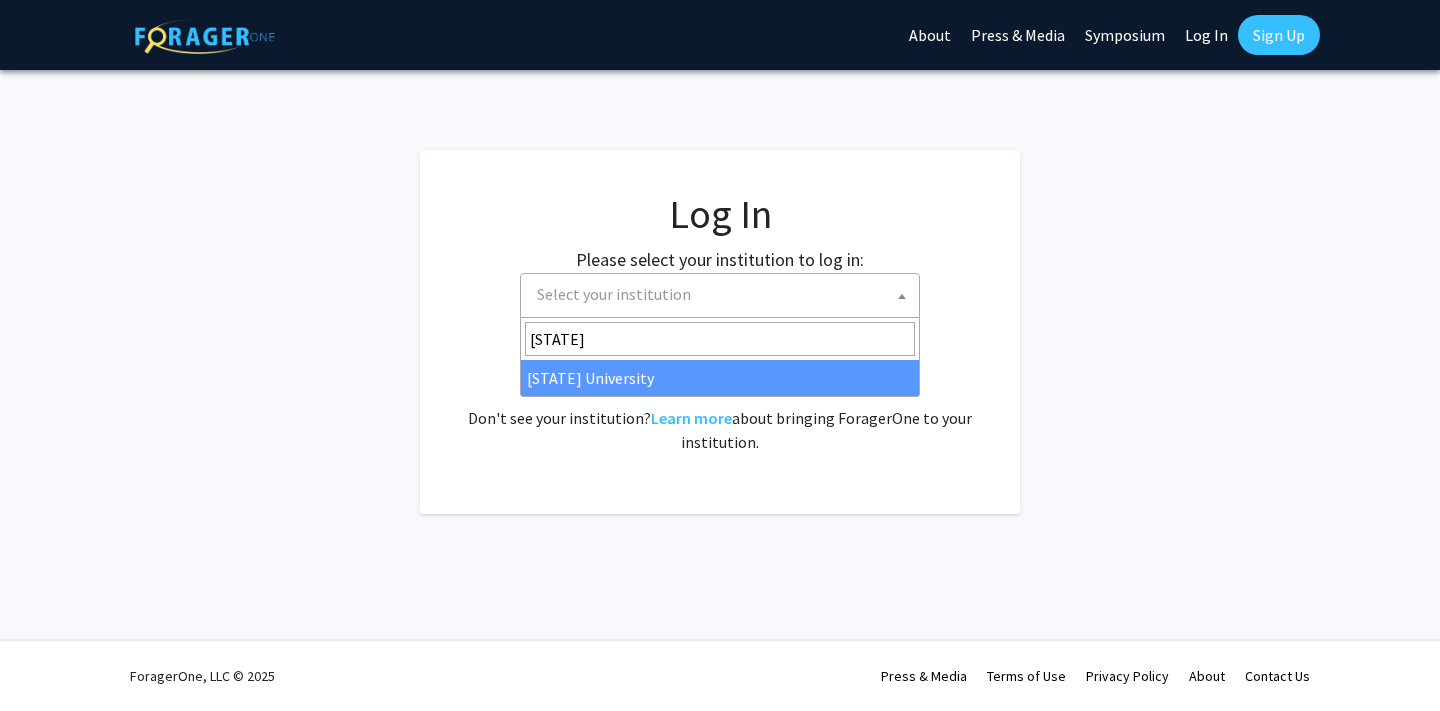 type on "emory" 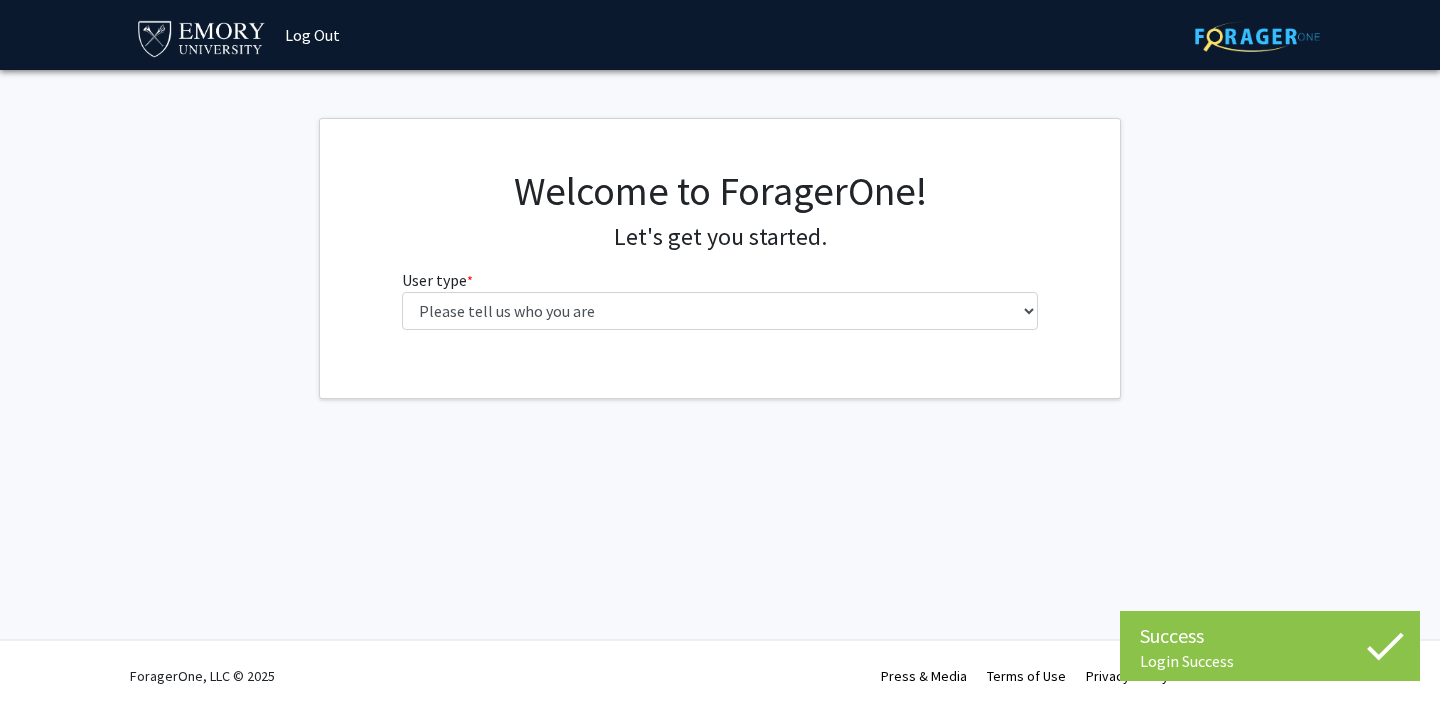 scroll, scrollTop: 0, scrollLeft: 0, axis: both 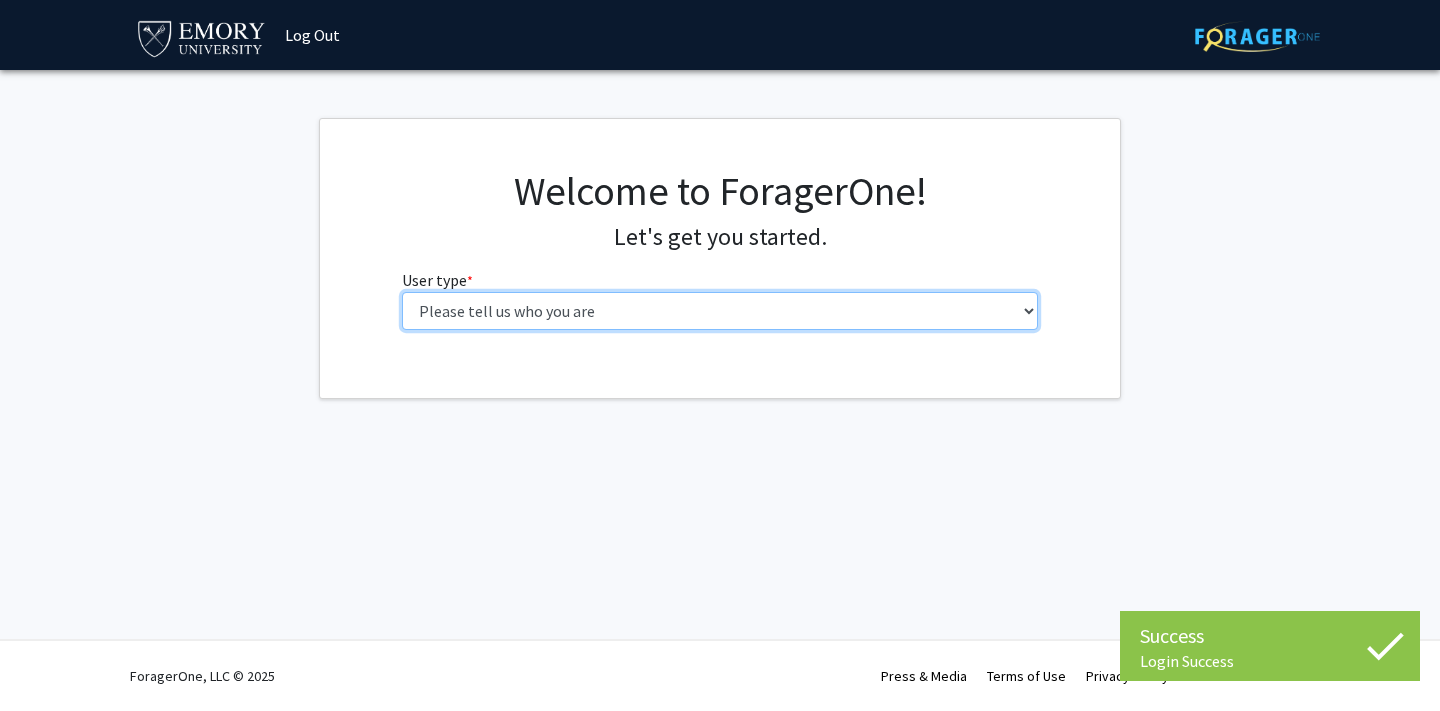 select on "1: undergrad" 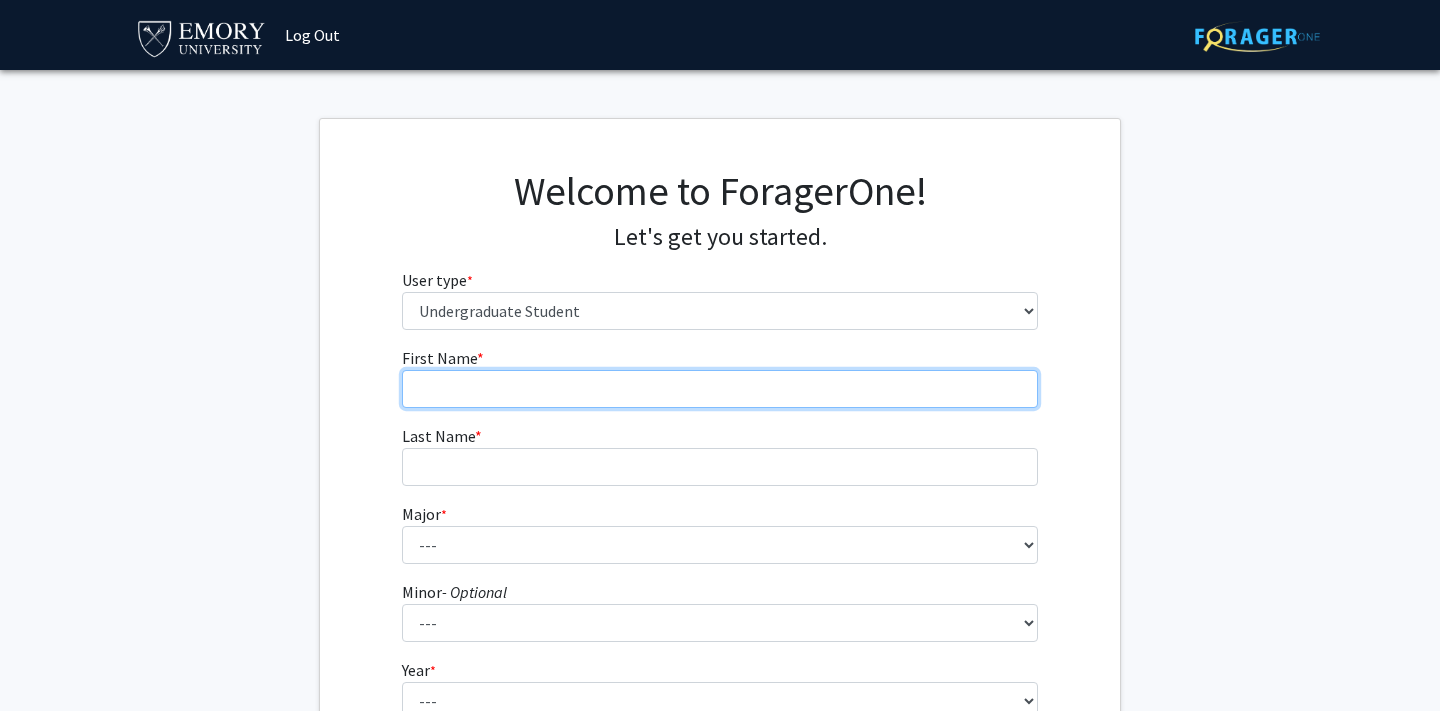 click on "First Name * required" at bounding box center (720, 389) 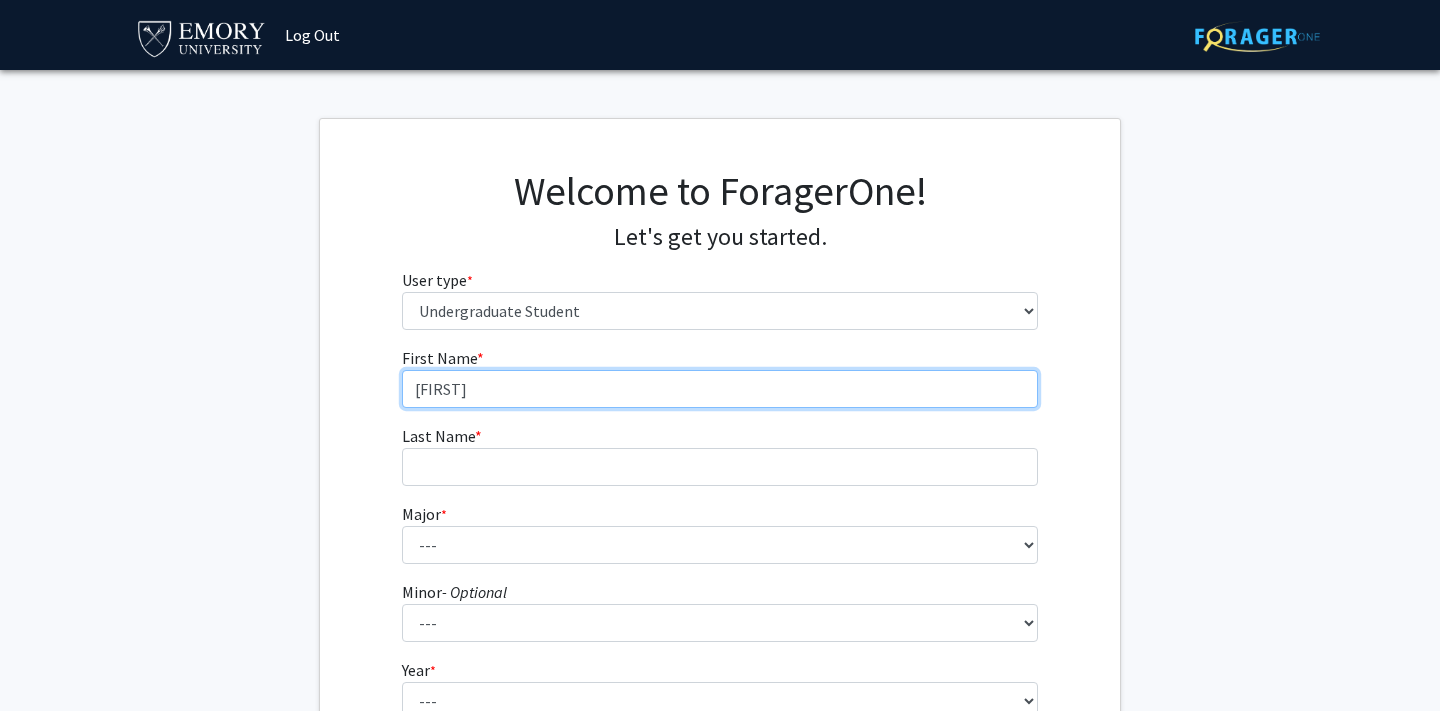 type on "[FIRST]" 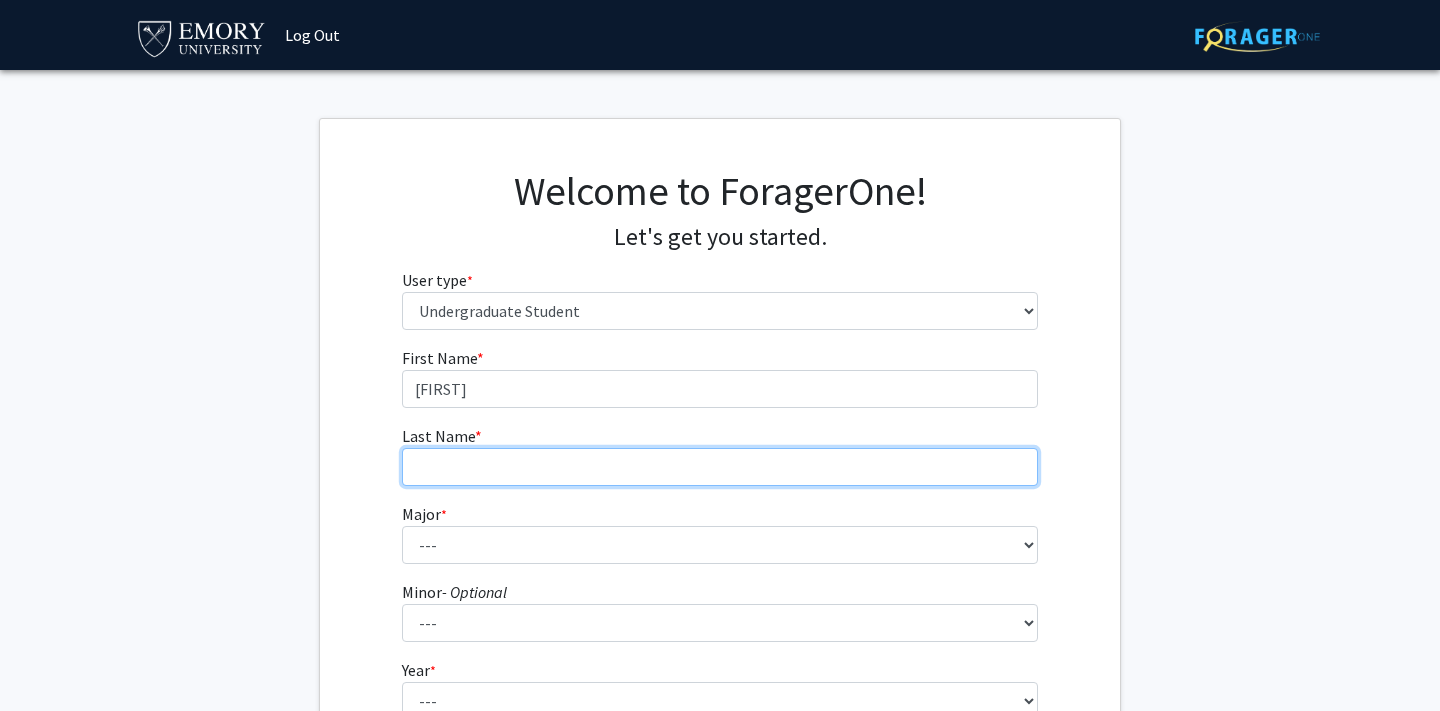 click on "Last Name * required" at bounding box center [720, 467] 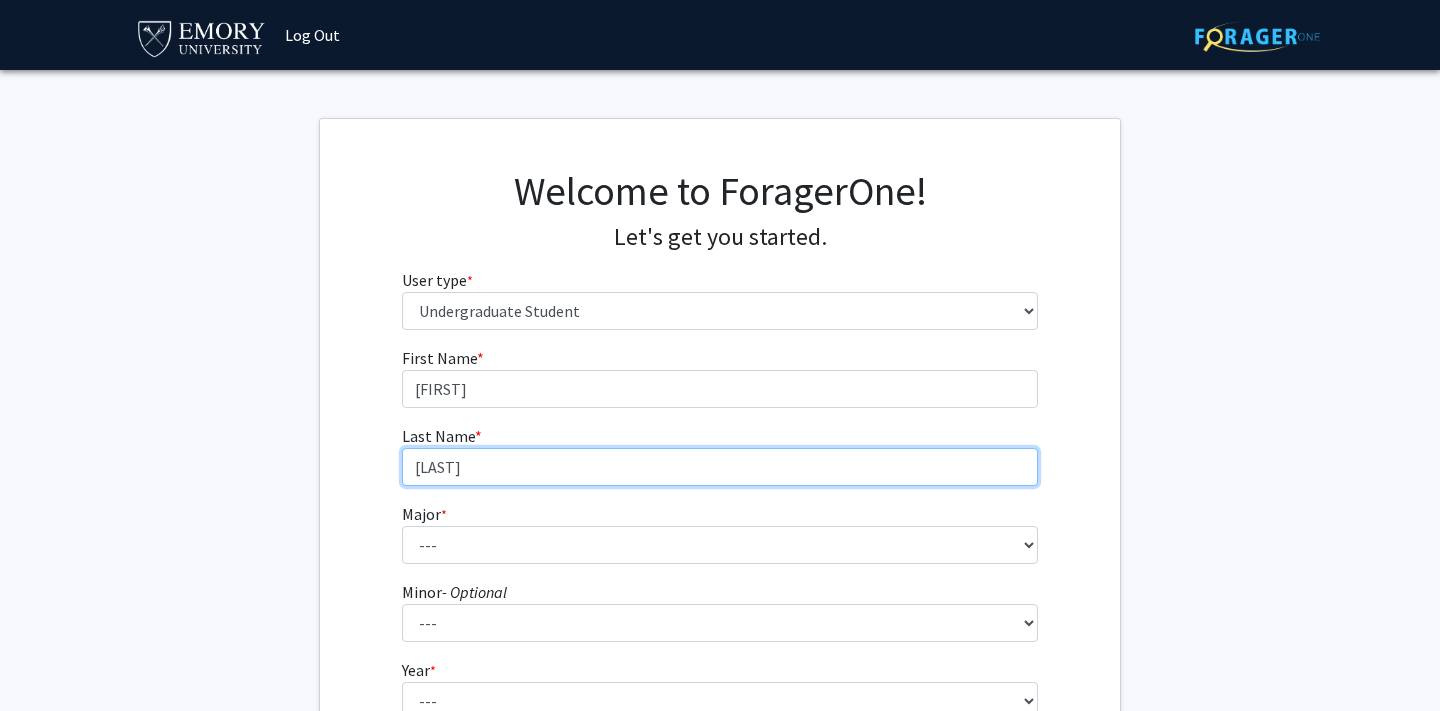 type on "[LAST]" 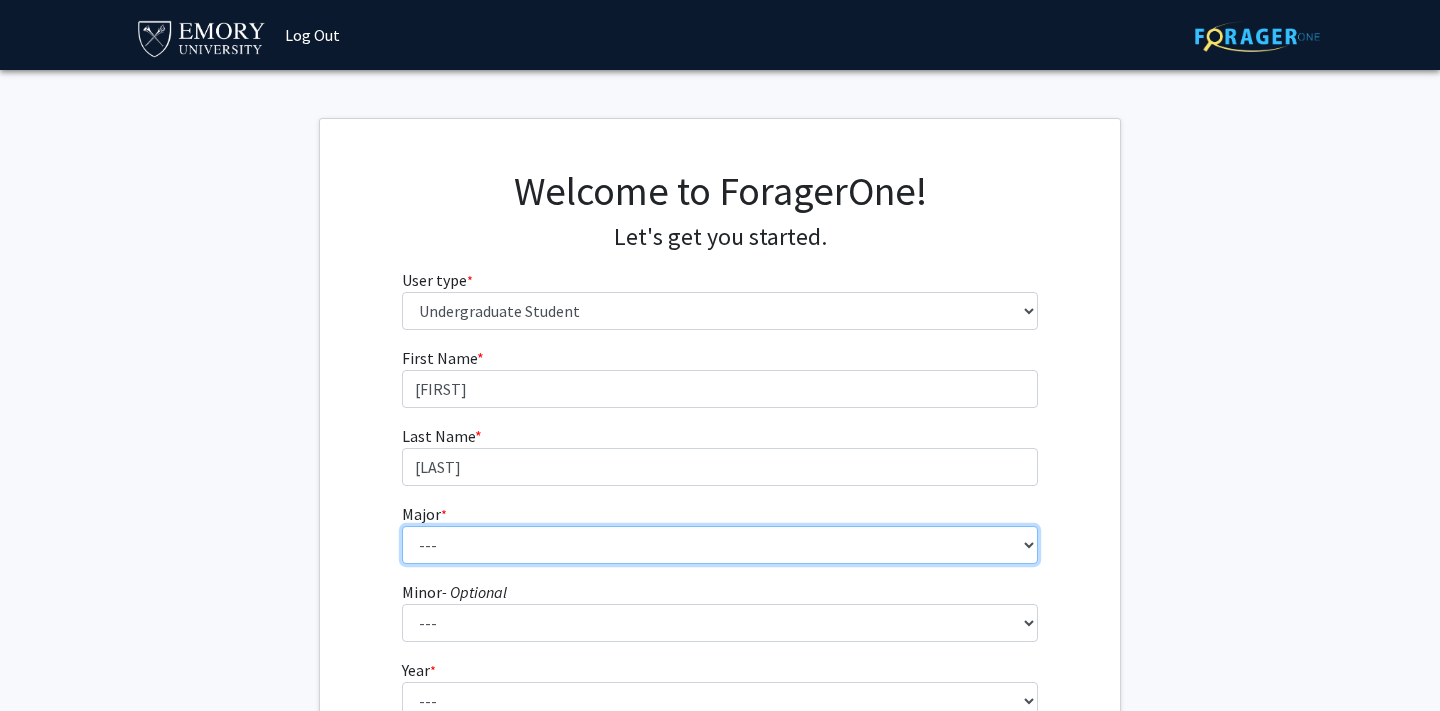 select on "[YEAR]: 968" 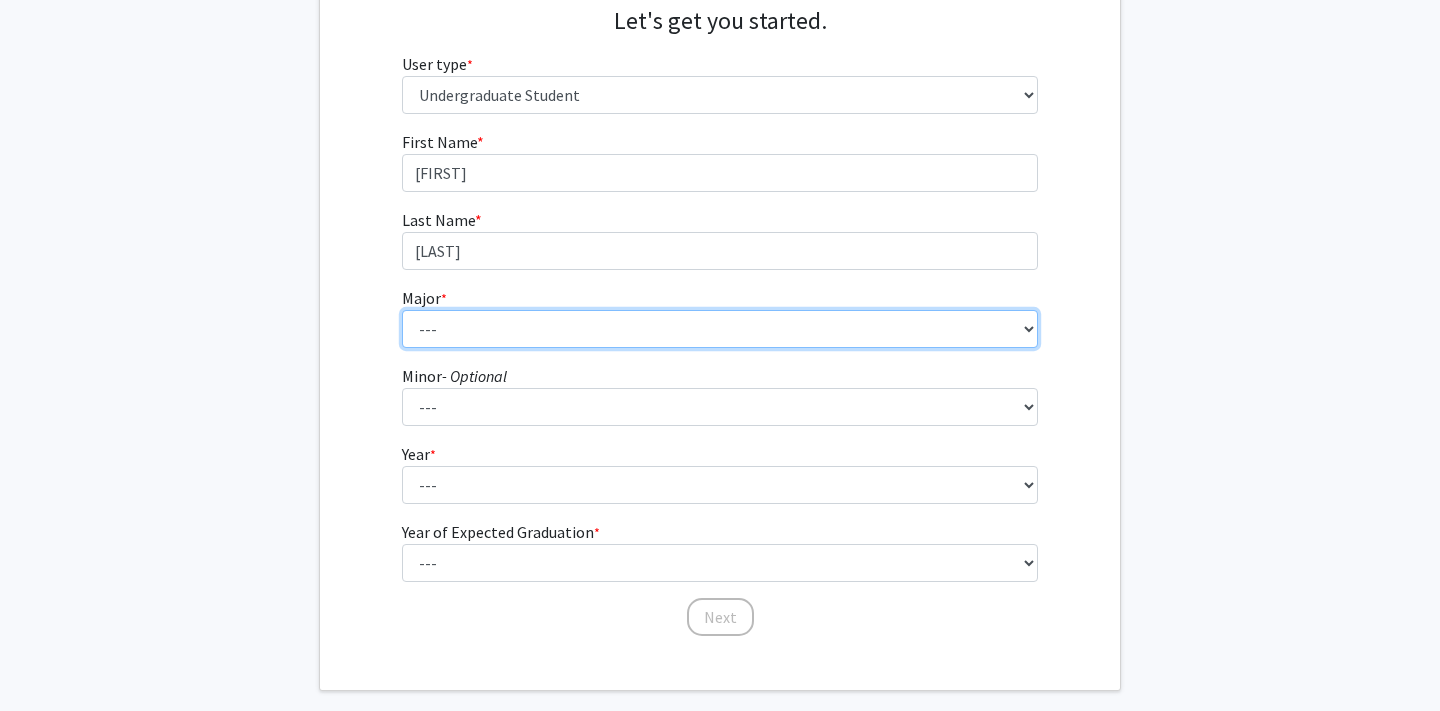 scroll, scrollTop: 221, scrollLeft: 0, axis: vertical 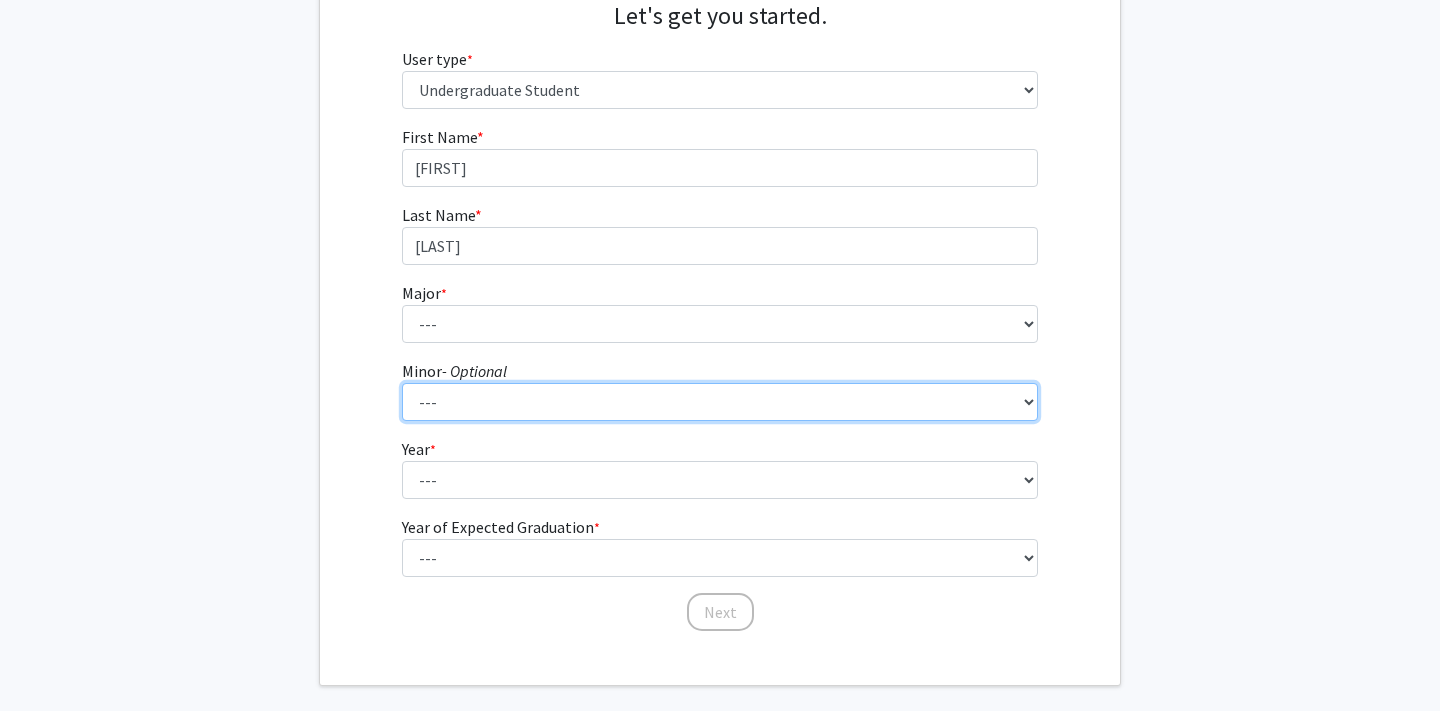 select on "[YEAR]: 748" 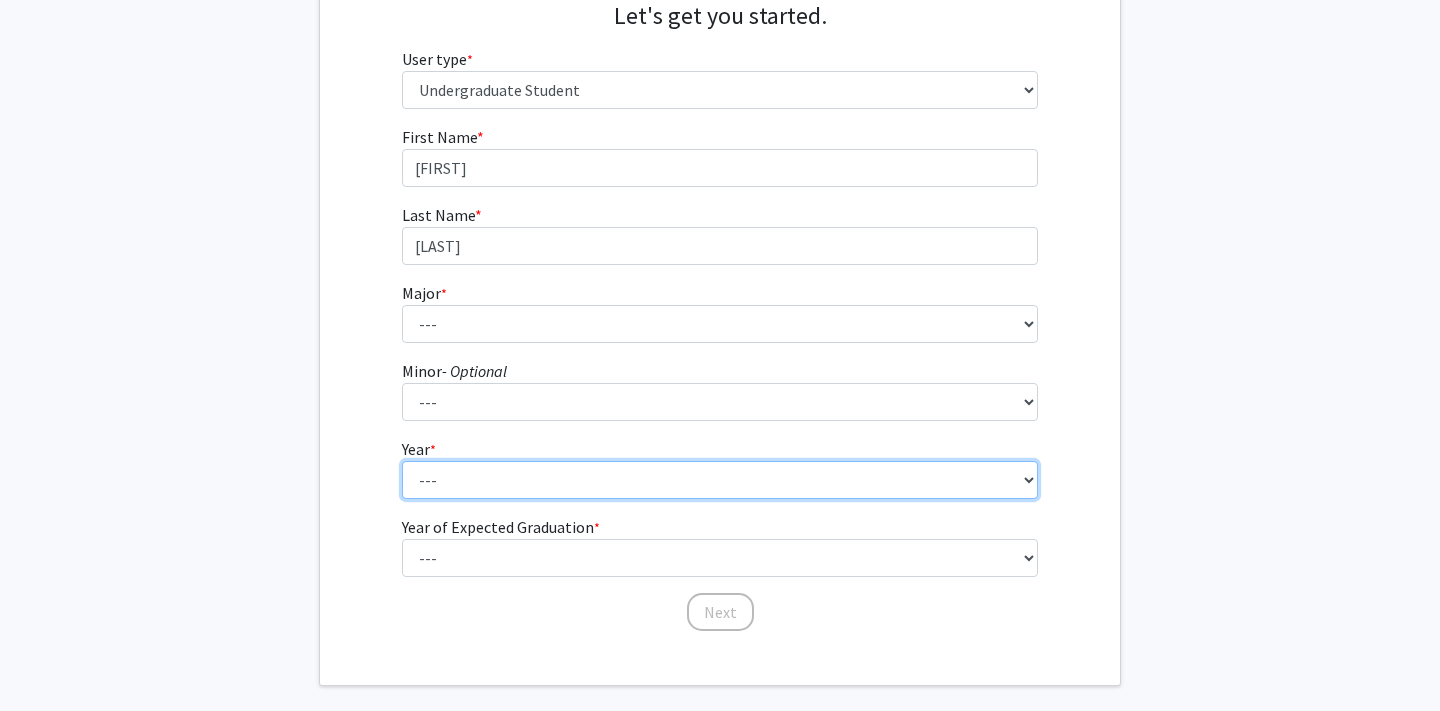 select on "[YEAR]: junior" 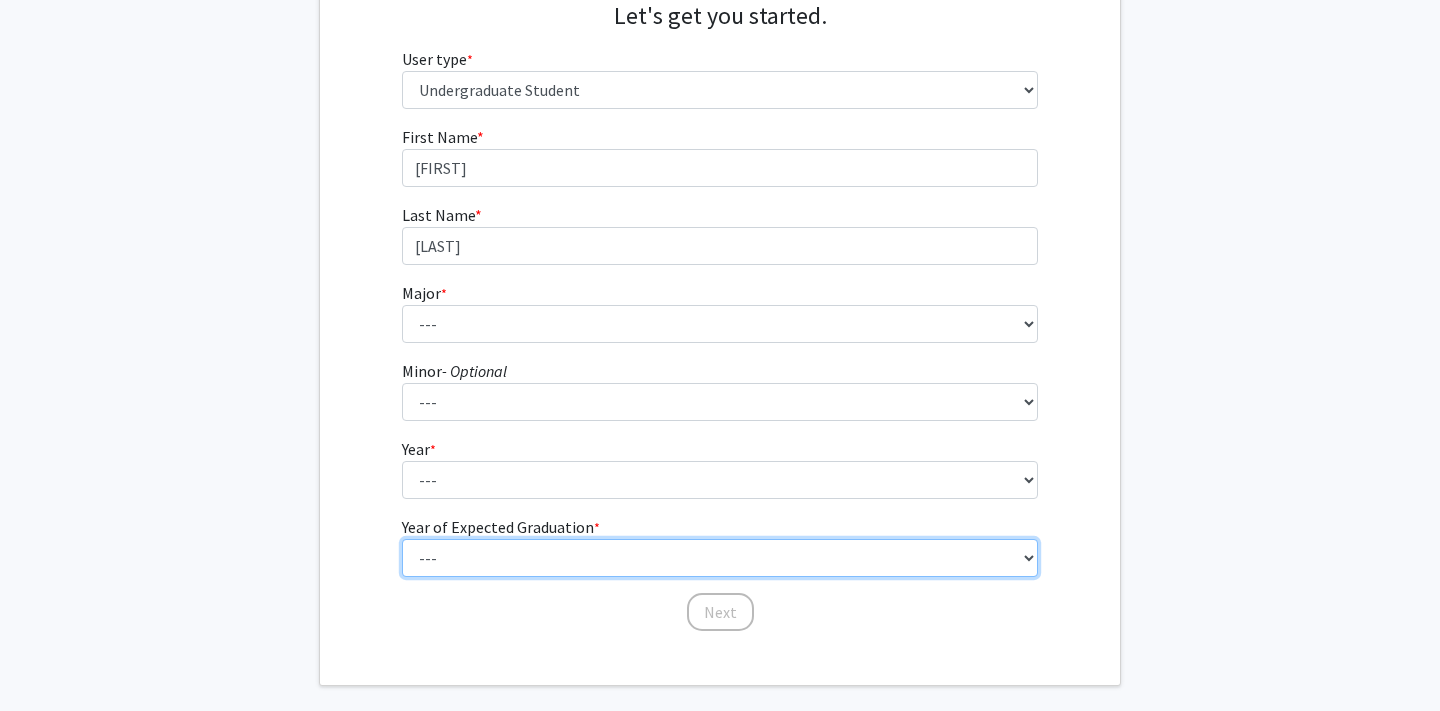 select on "[YEAR]: 2027" 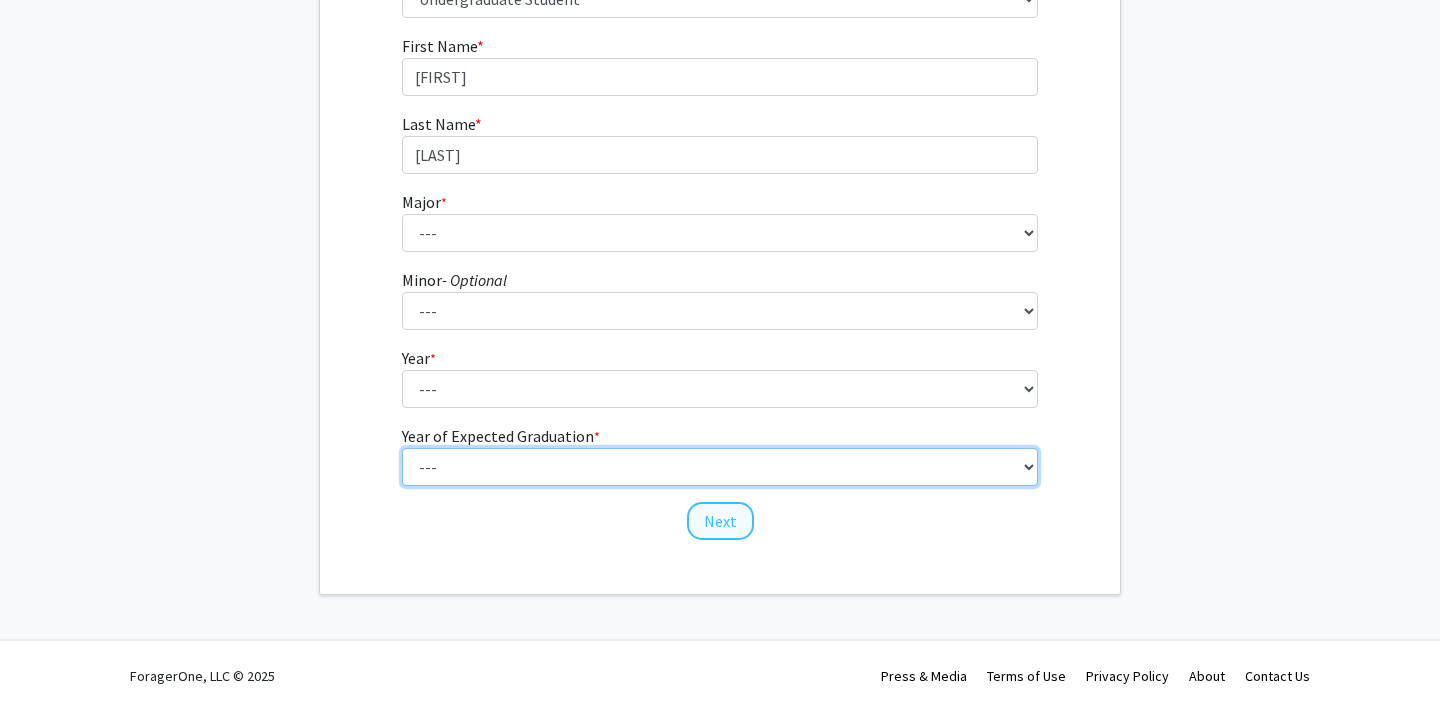 scroll, scrollTop: 311, scrollLeft: 0, axis: vertical 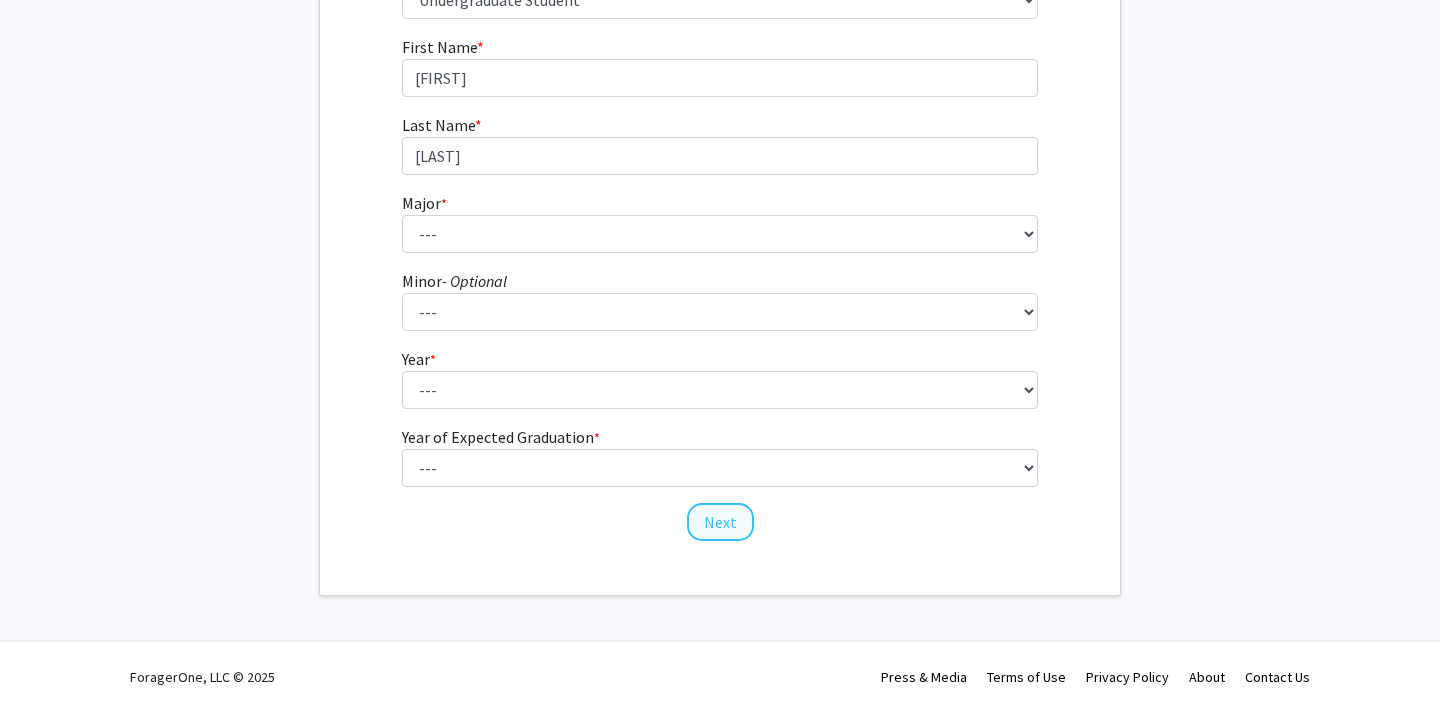 click on "Next" 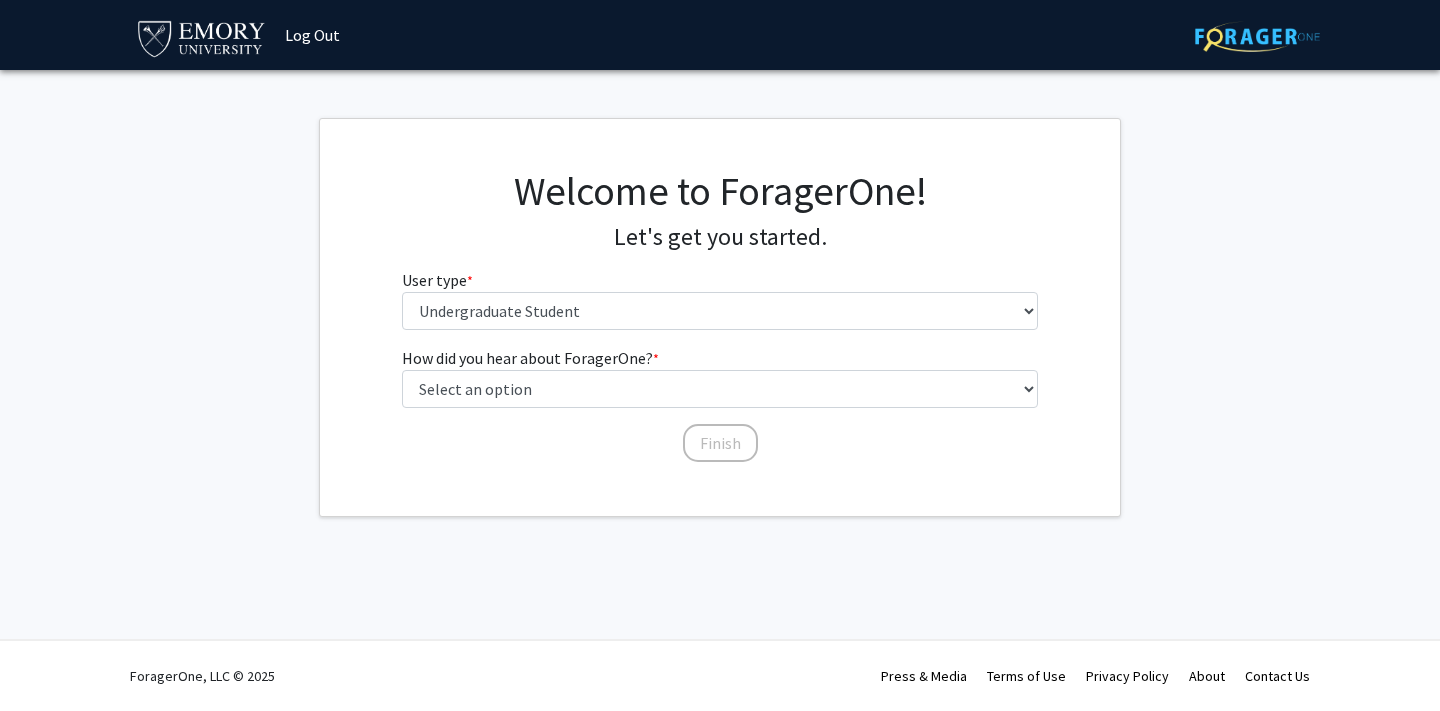 scroll, scrollTop: 0, scrollLeft: 0, axis: both 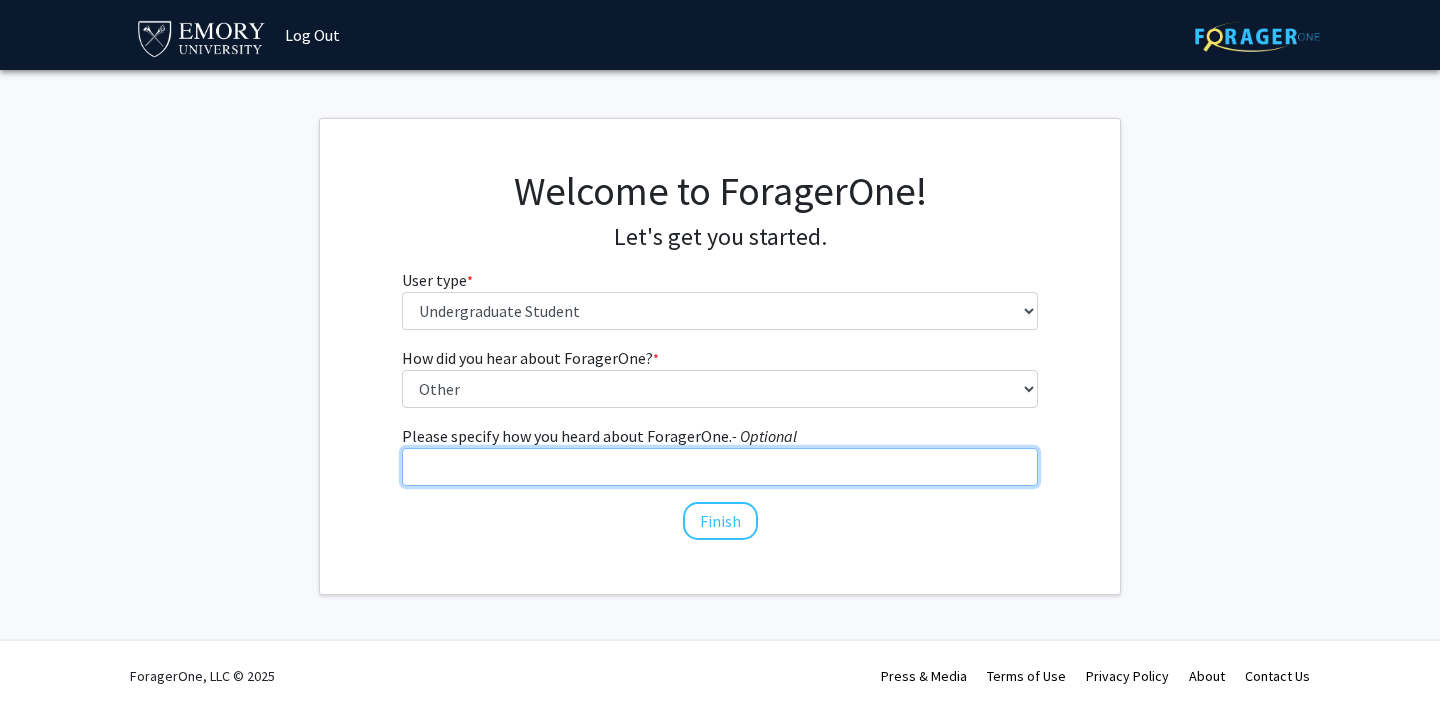 click on "Please specify how you heard about ForagerOne.  - Optional" at bounding box center [720, 467] 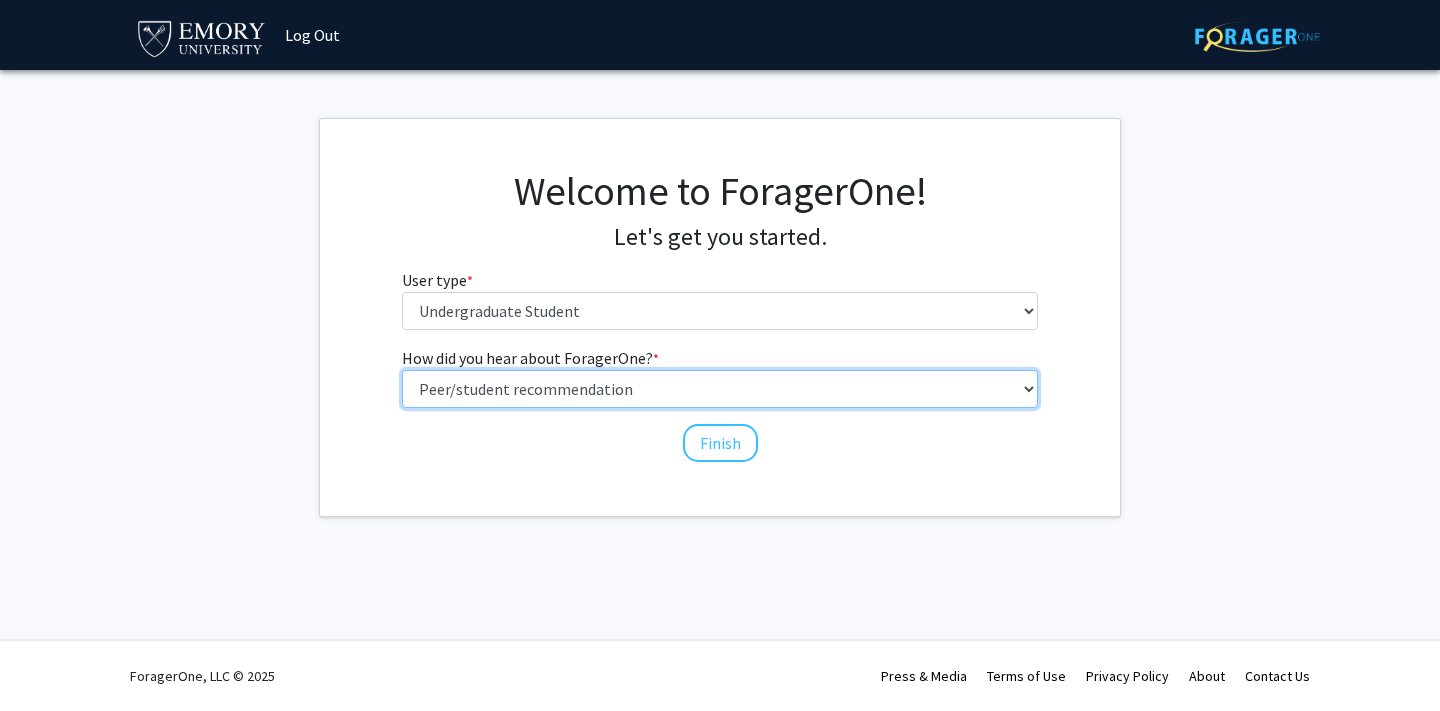 select on "2: faculty_recommendation" 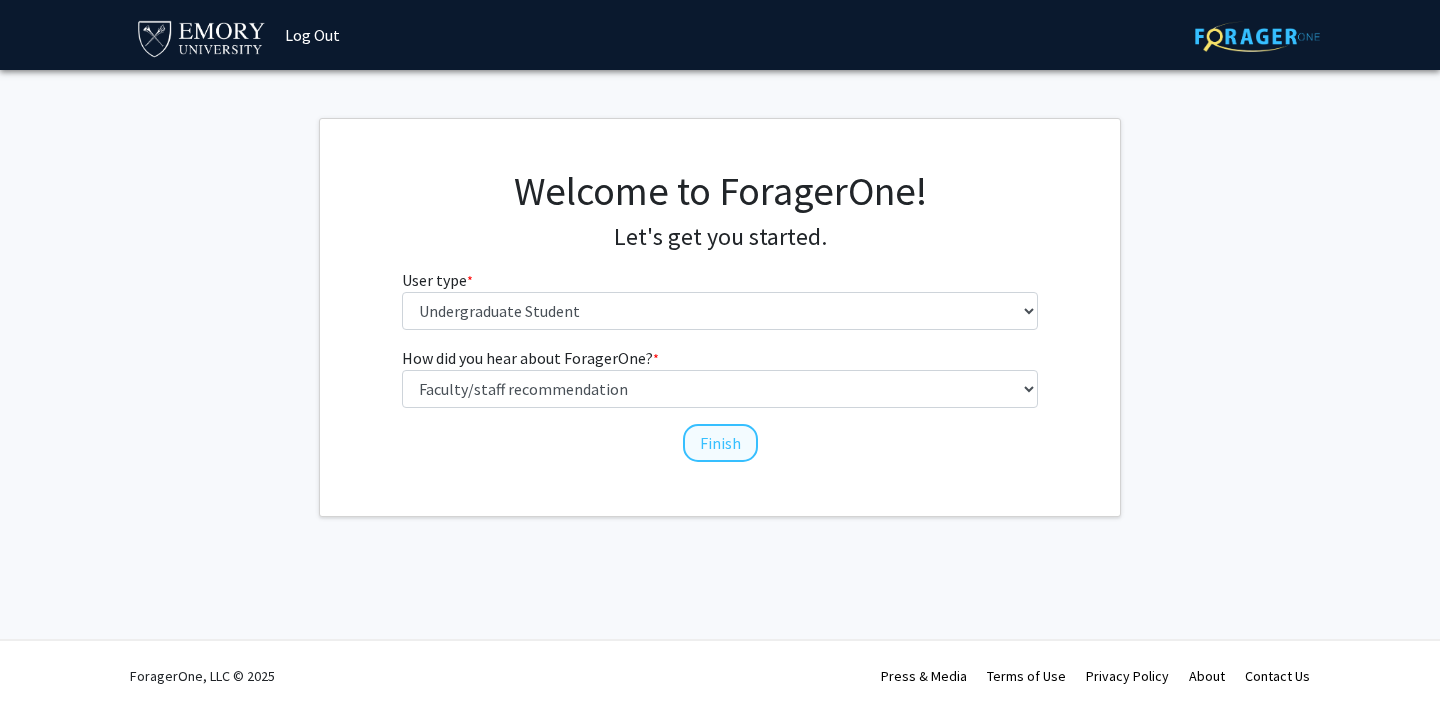 click on "Finish" 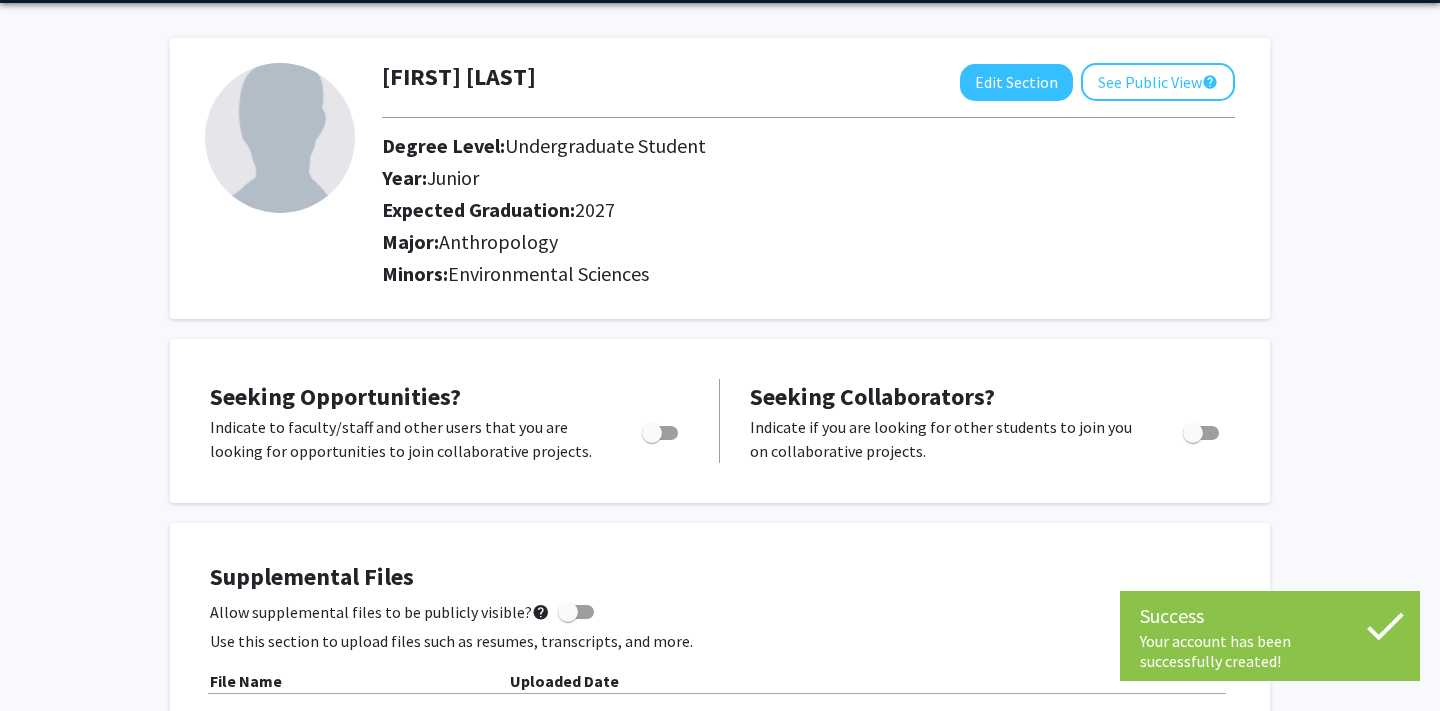 scroll, scrollTop: 104, scrollLeft: 0, axis: vertical 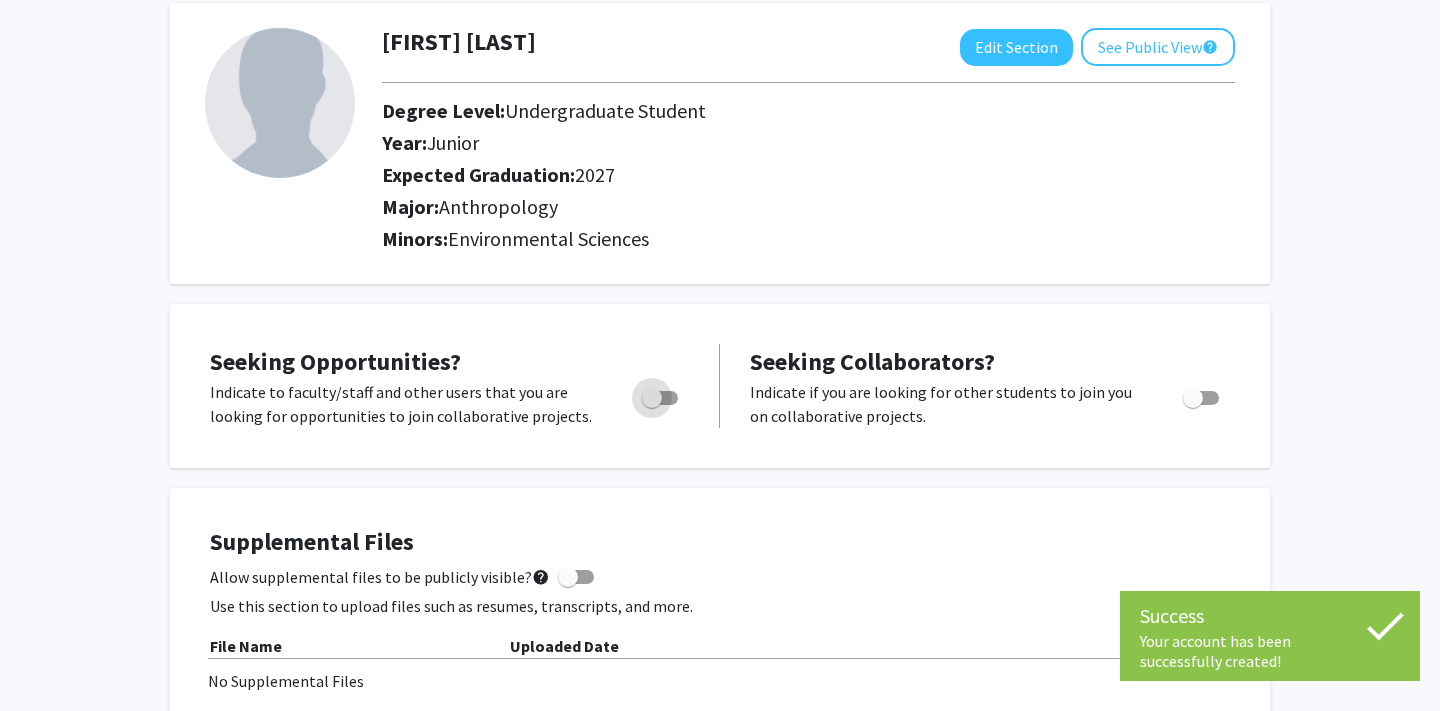 click at bounding box center (652, 398) 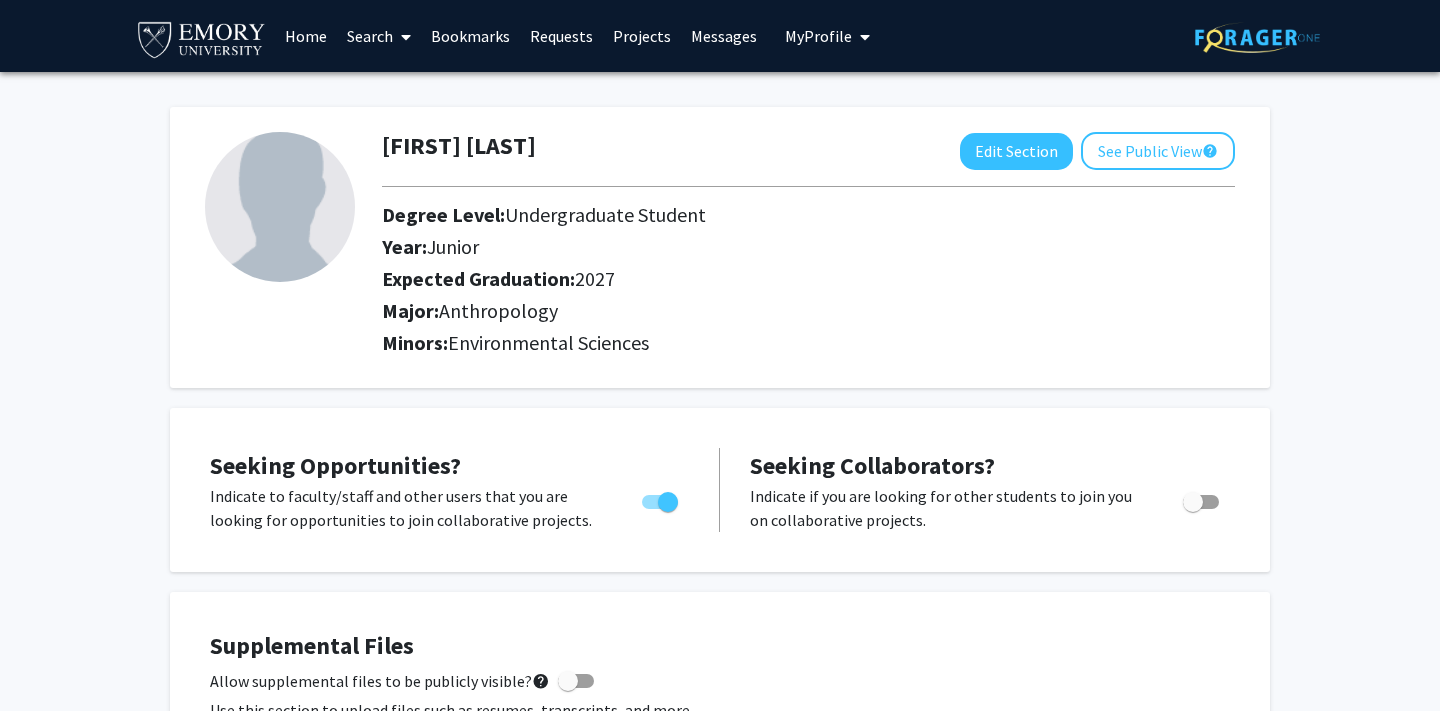 scroll, scrollTop: 0, scrollLeft: 0, axis: both 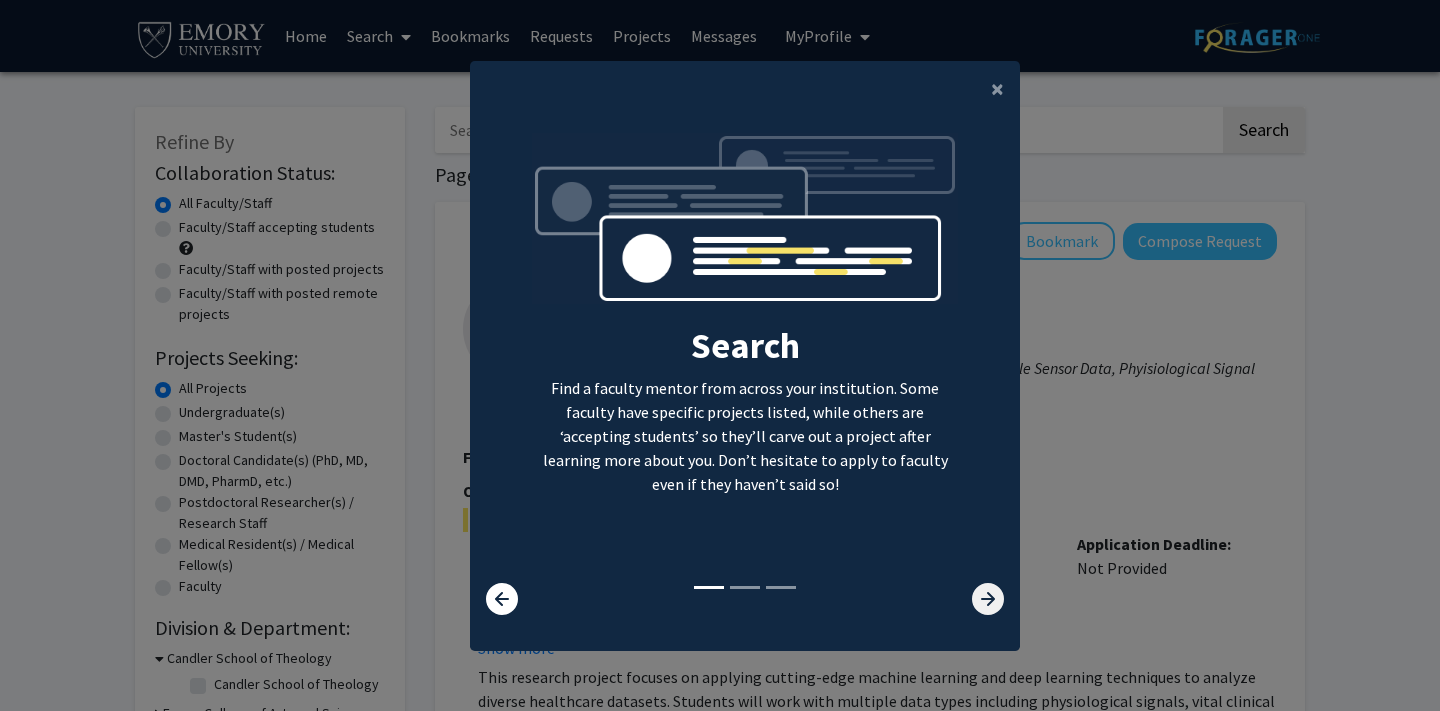 click 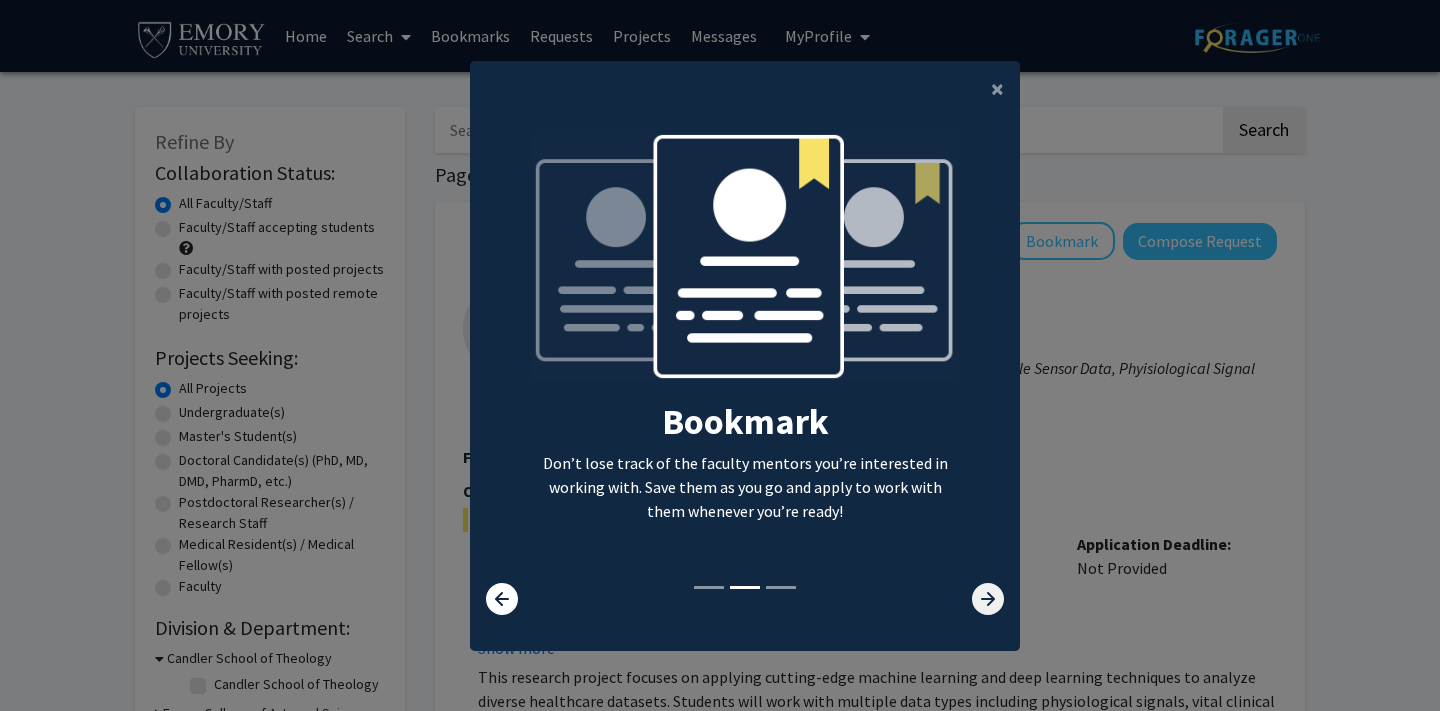click 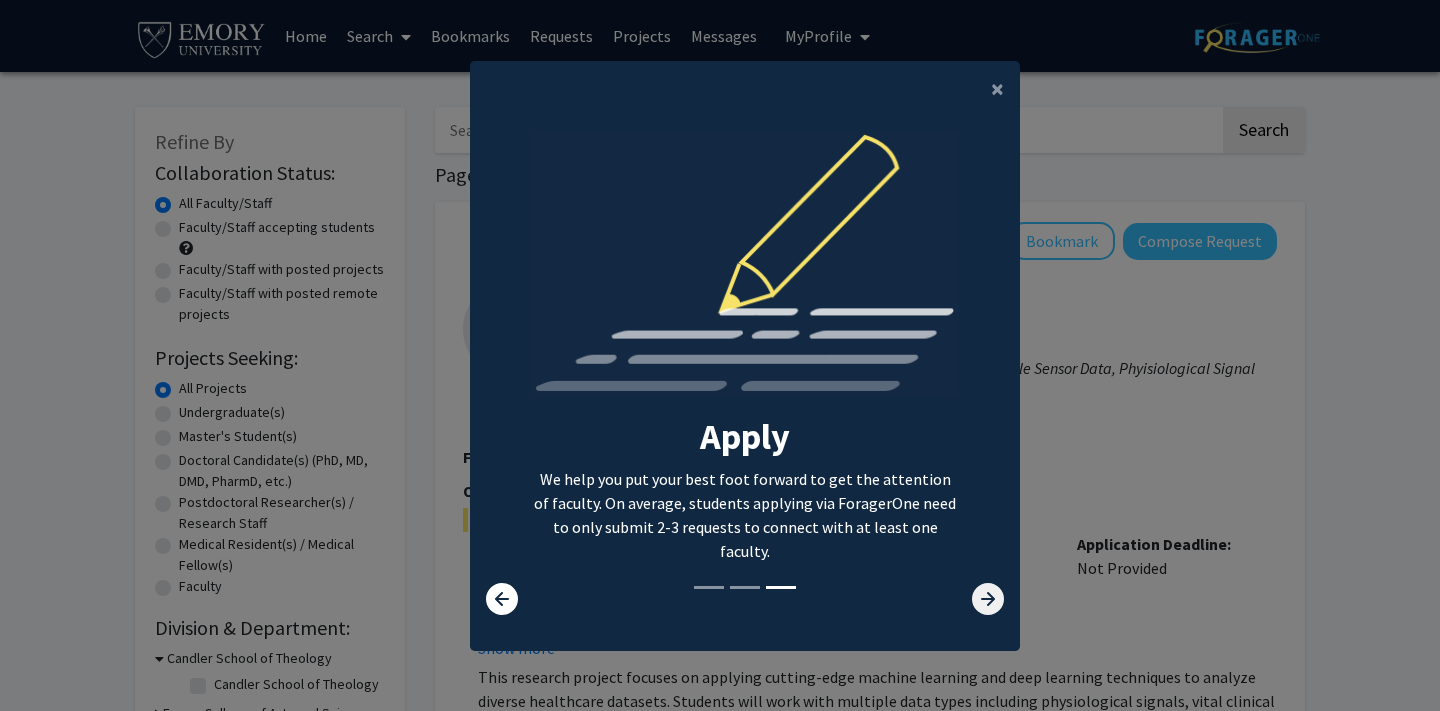click 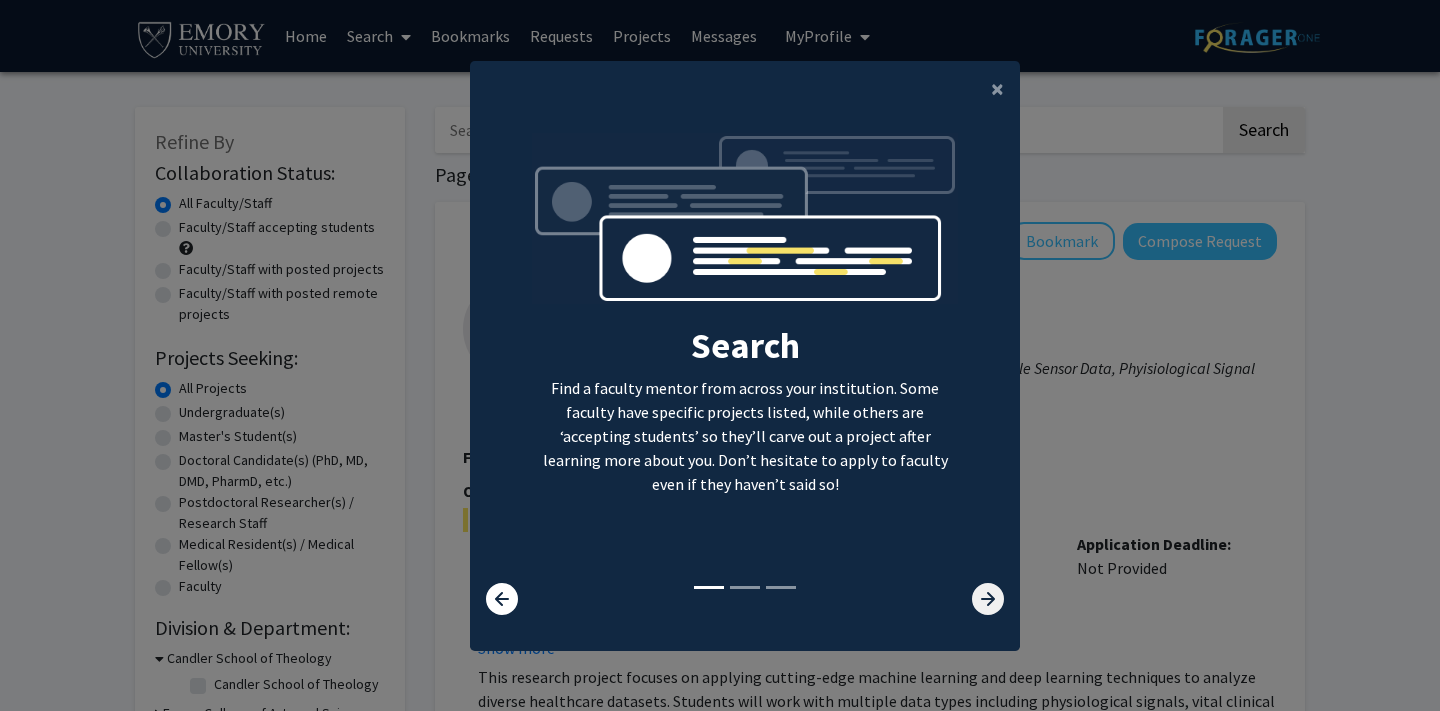 click 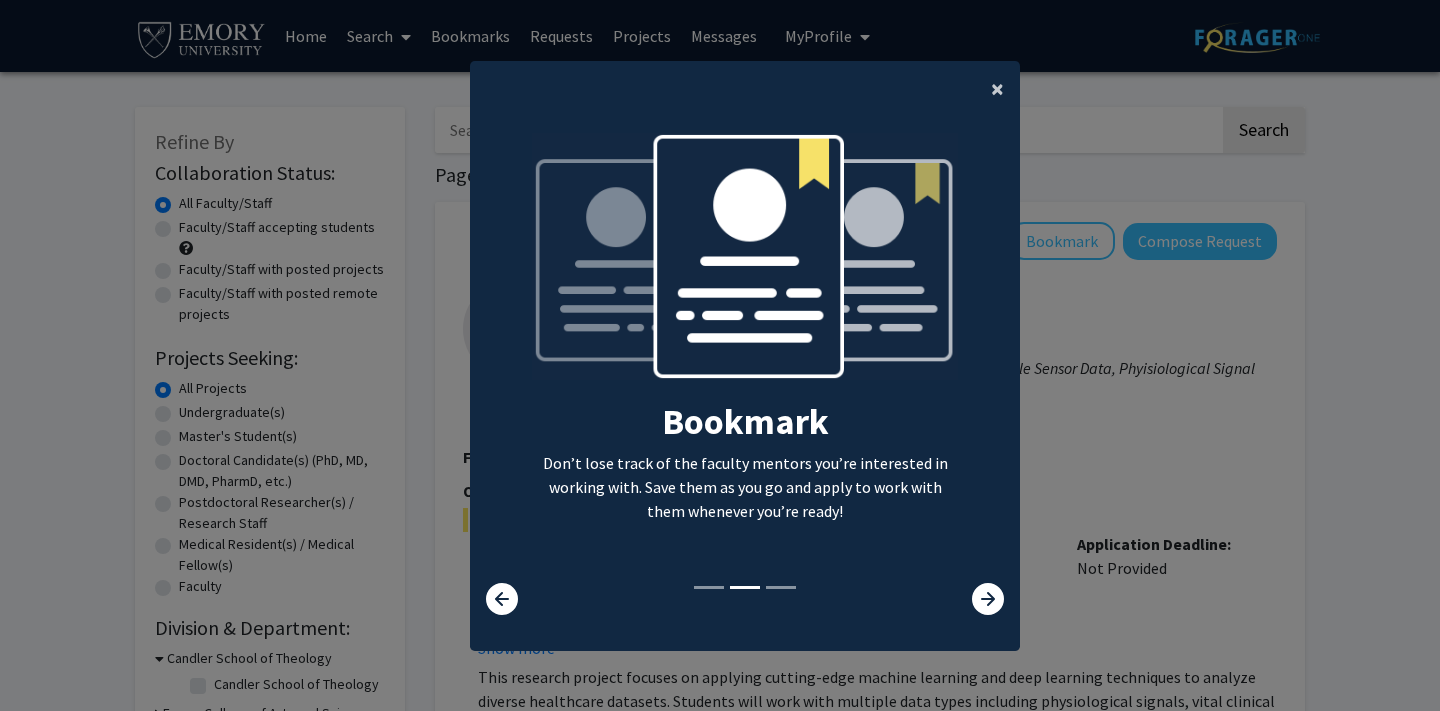 click on "×" 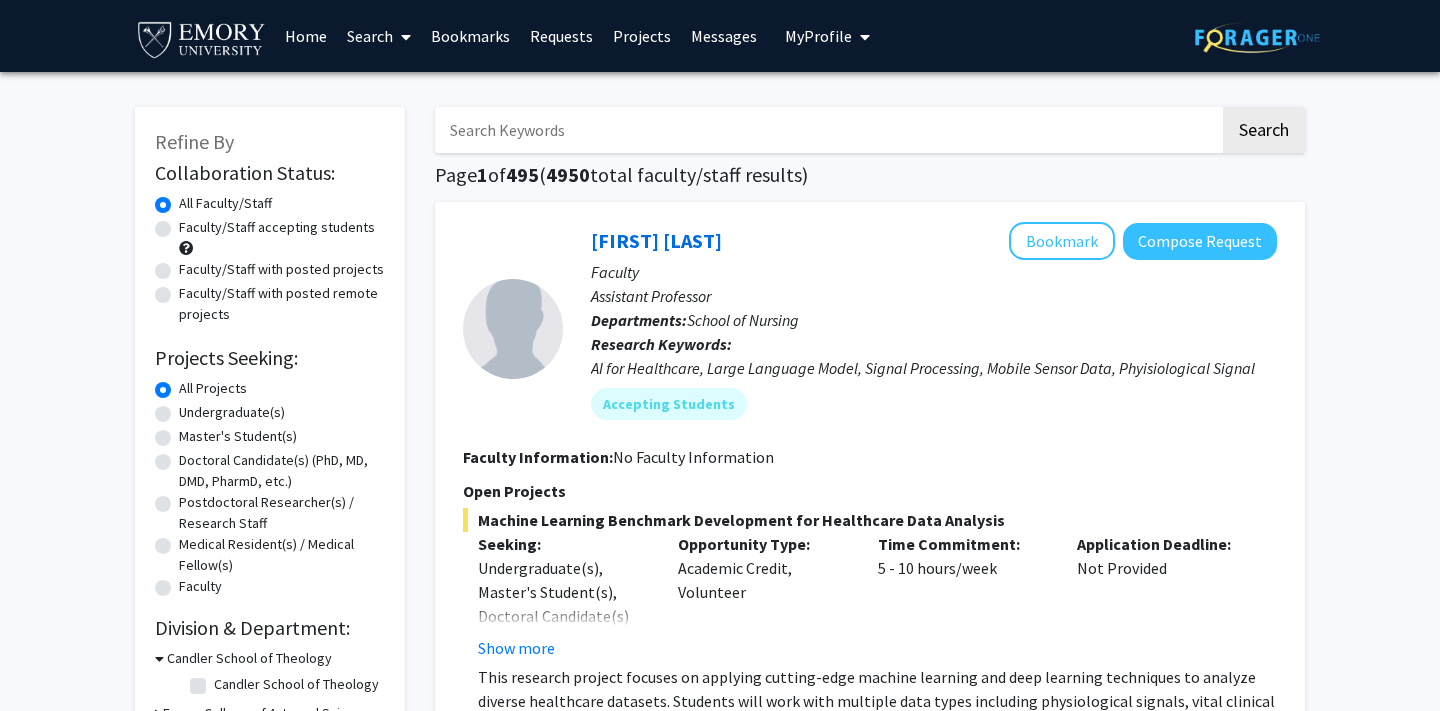 click at bounding box center (827, 130) 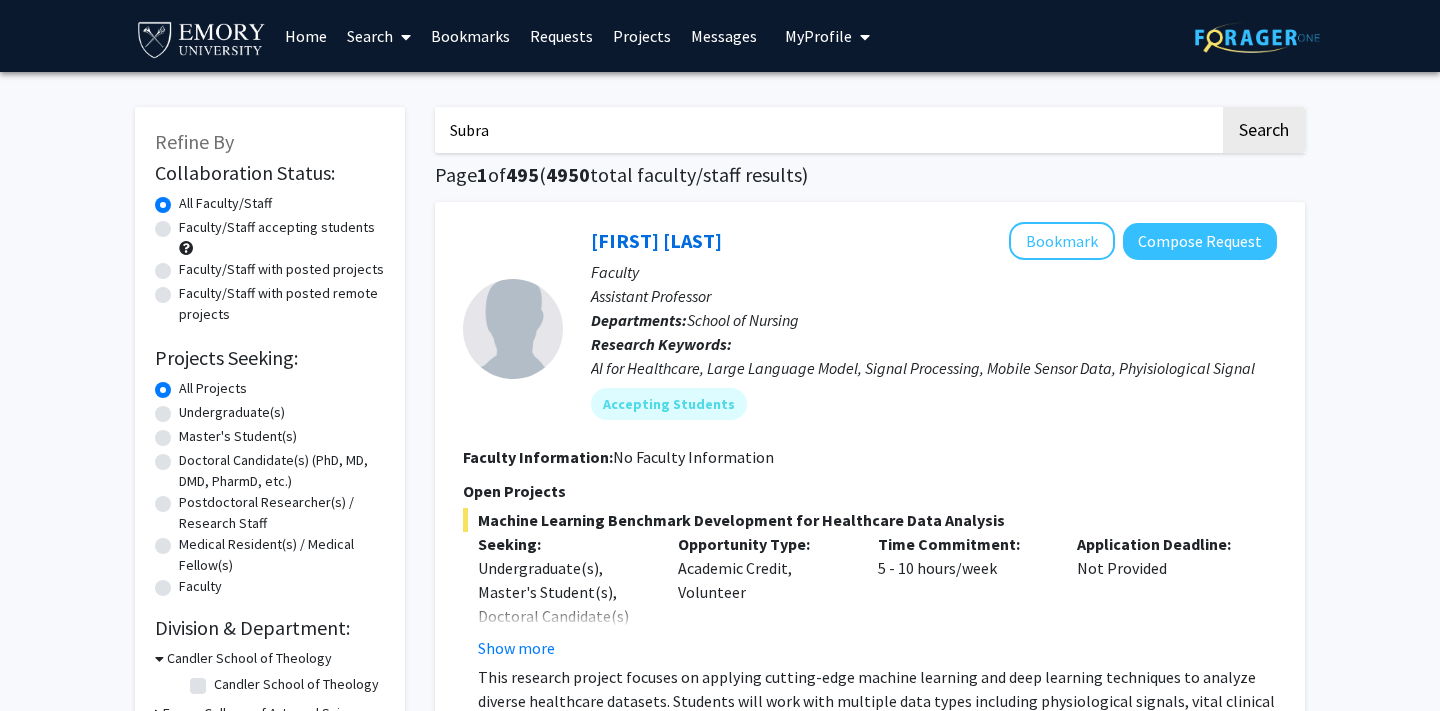 type on "Subra" 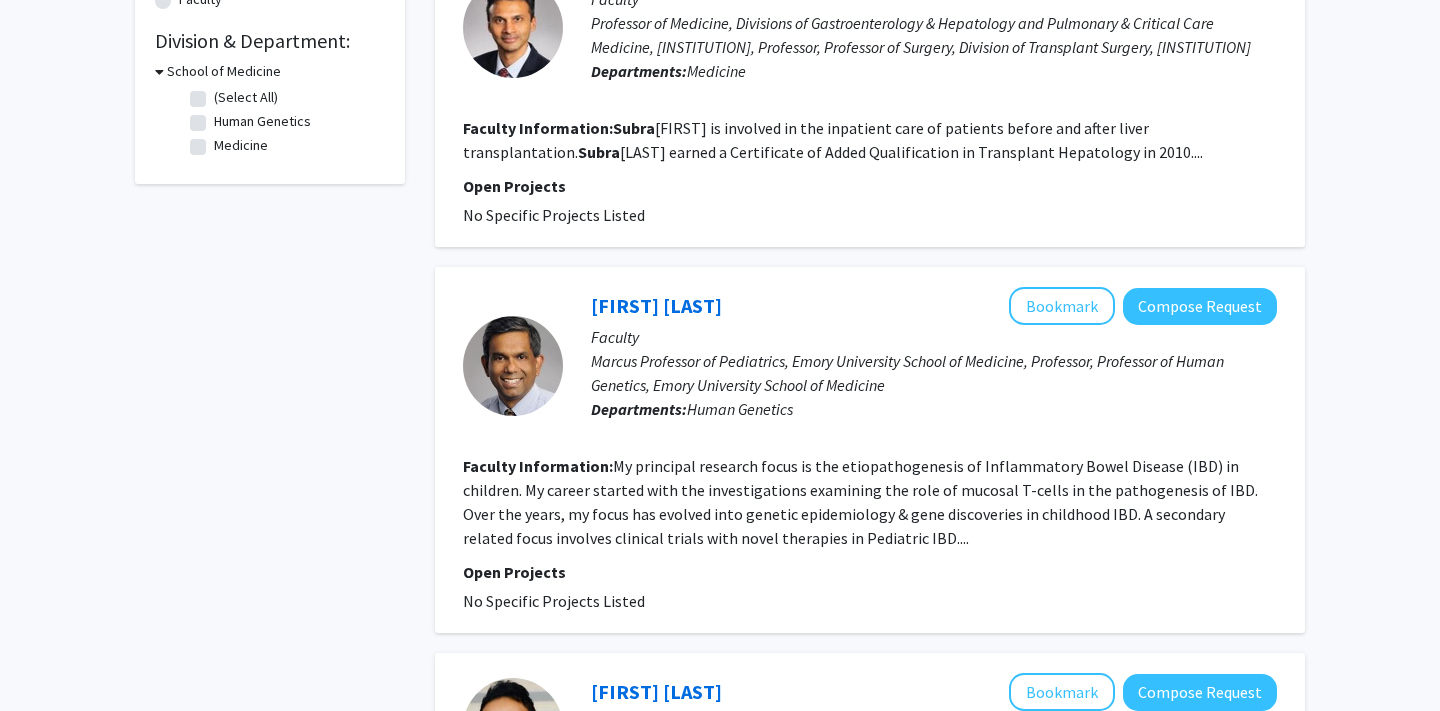 scroll, scrollTop: 592, scrollLeft: 0, axis: vertical 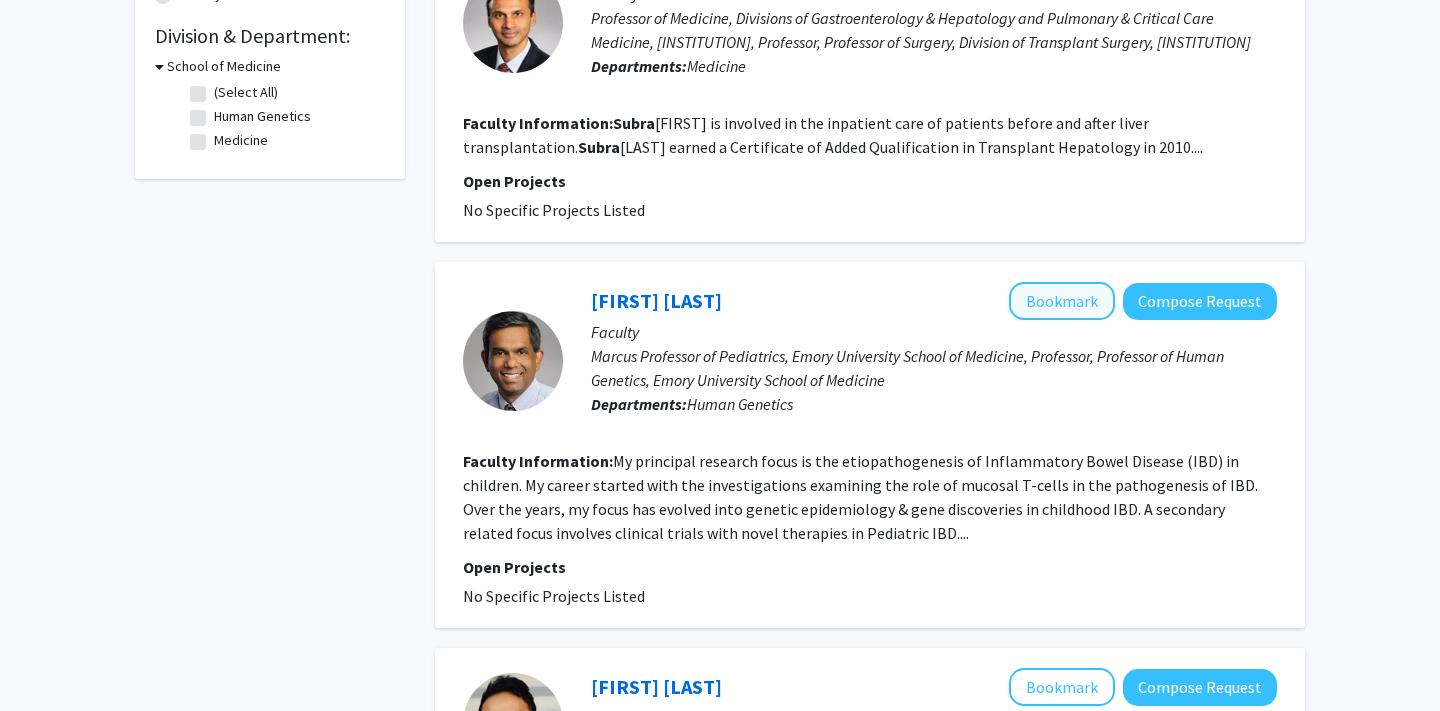 click on "Bookmark" 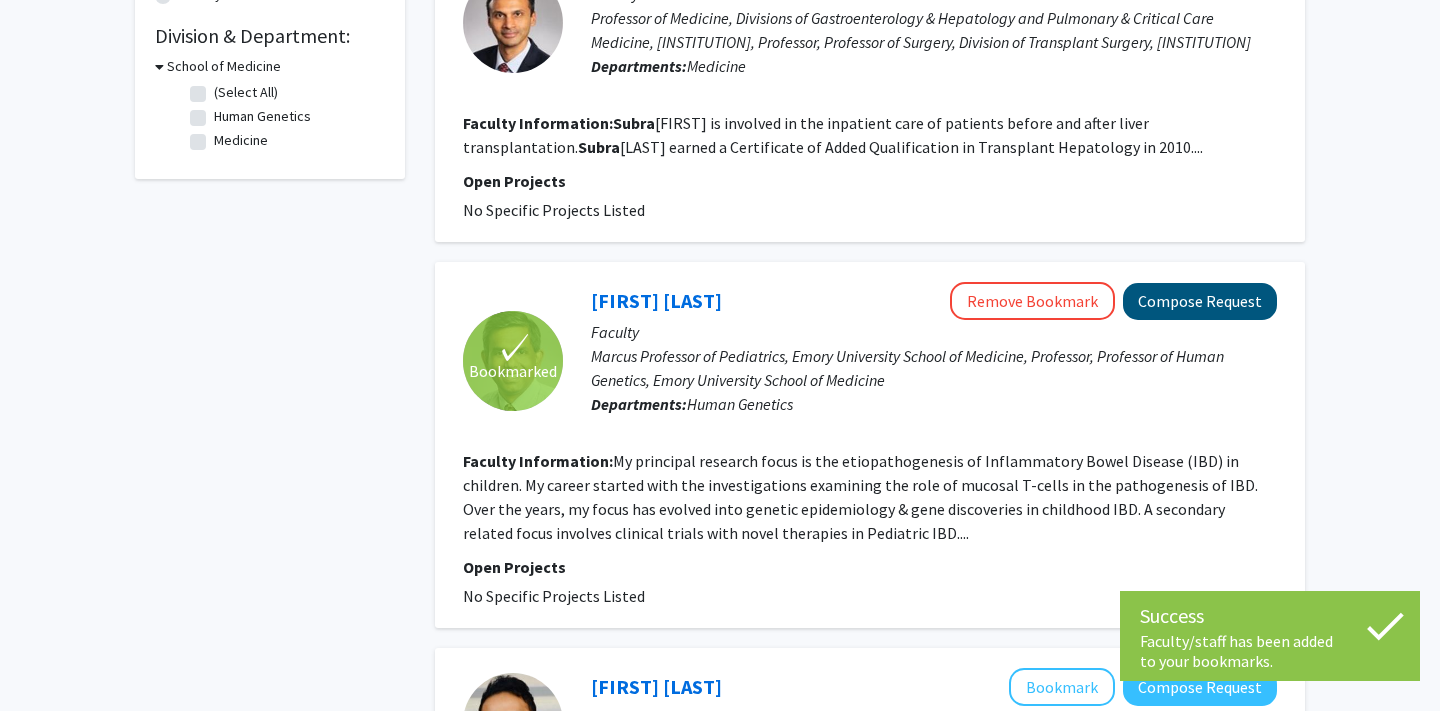 click on "Compose Request" 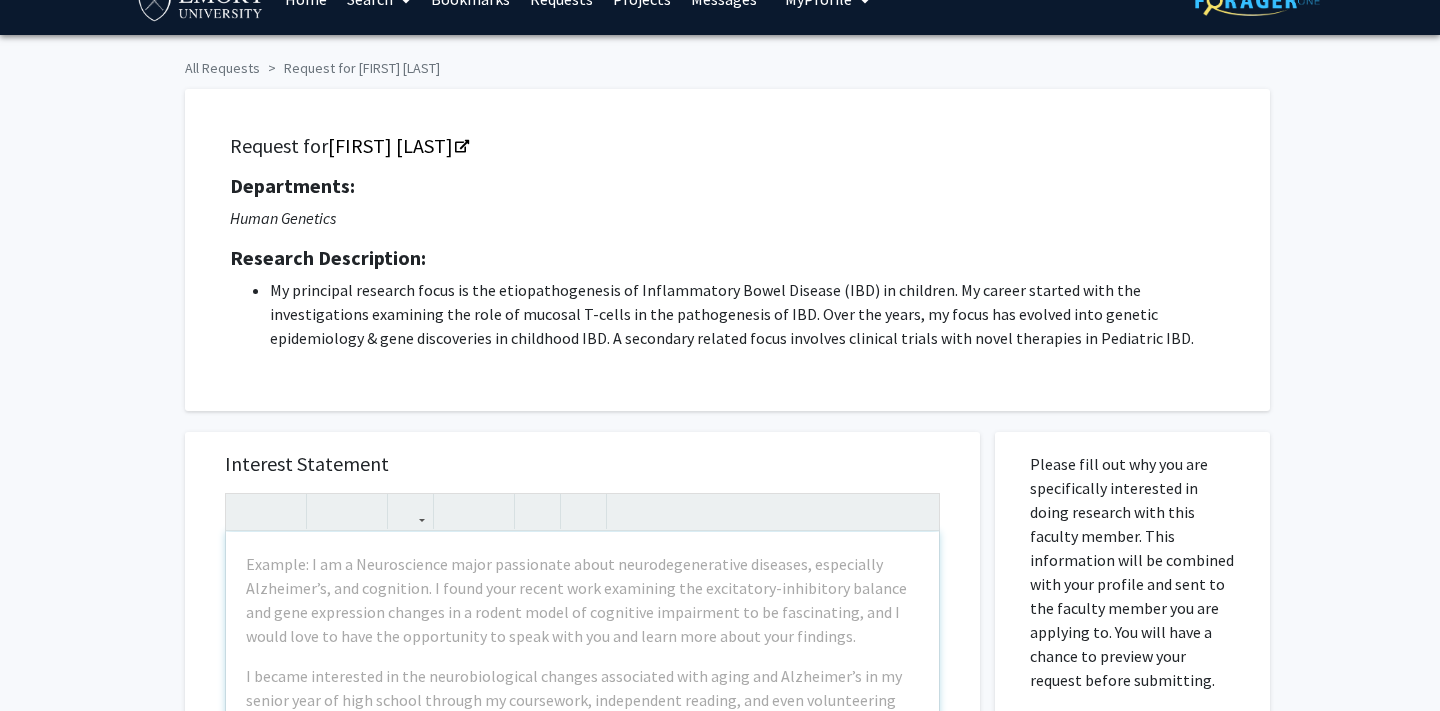 scroll, scrollTop: 0, scrollLeft: 0, axis: both 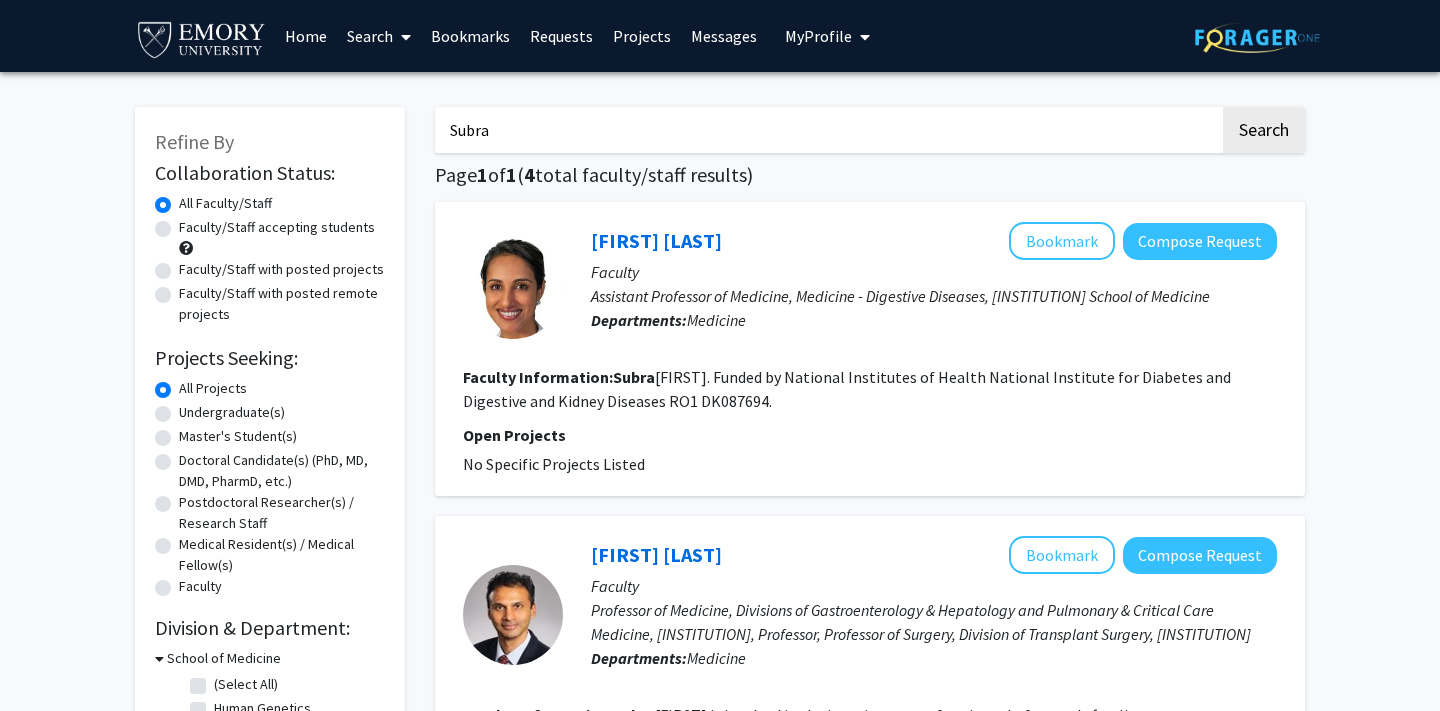drag, startPoint x: 543, startPoint y: 124, endPoint x: 335, endPoint y: 124, distance: 208 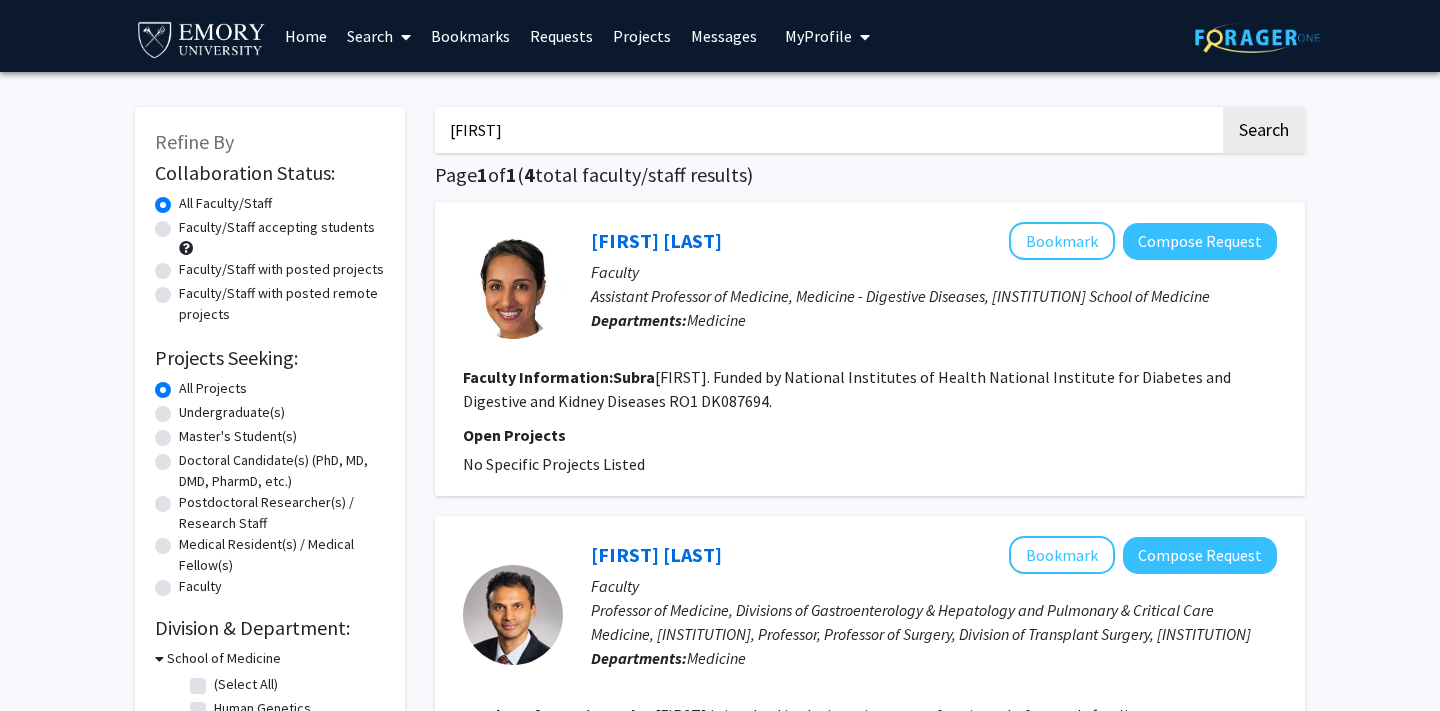 type on "[FIRST]" 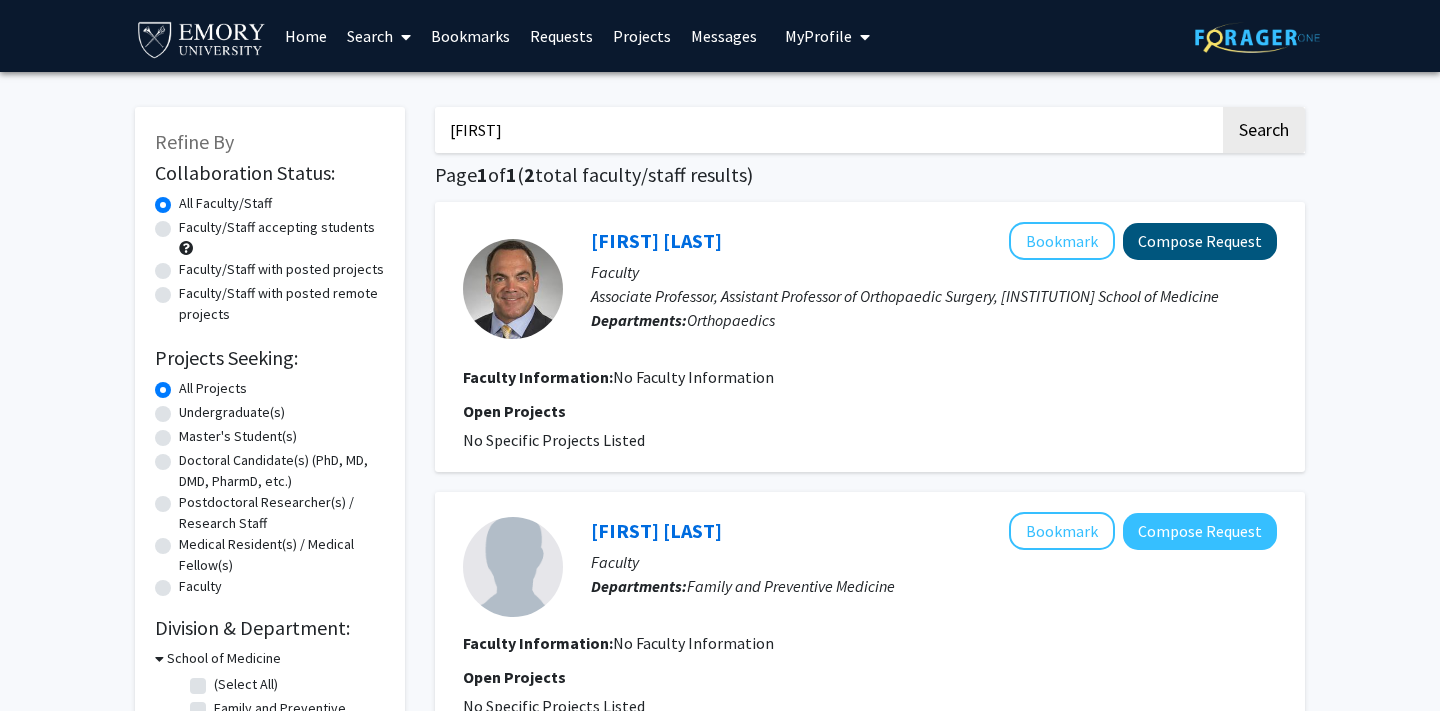 click on "Compose Request" 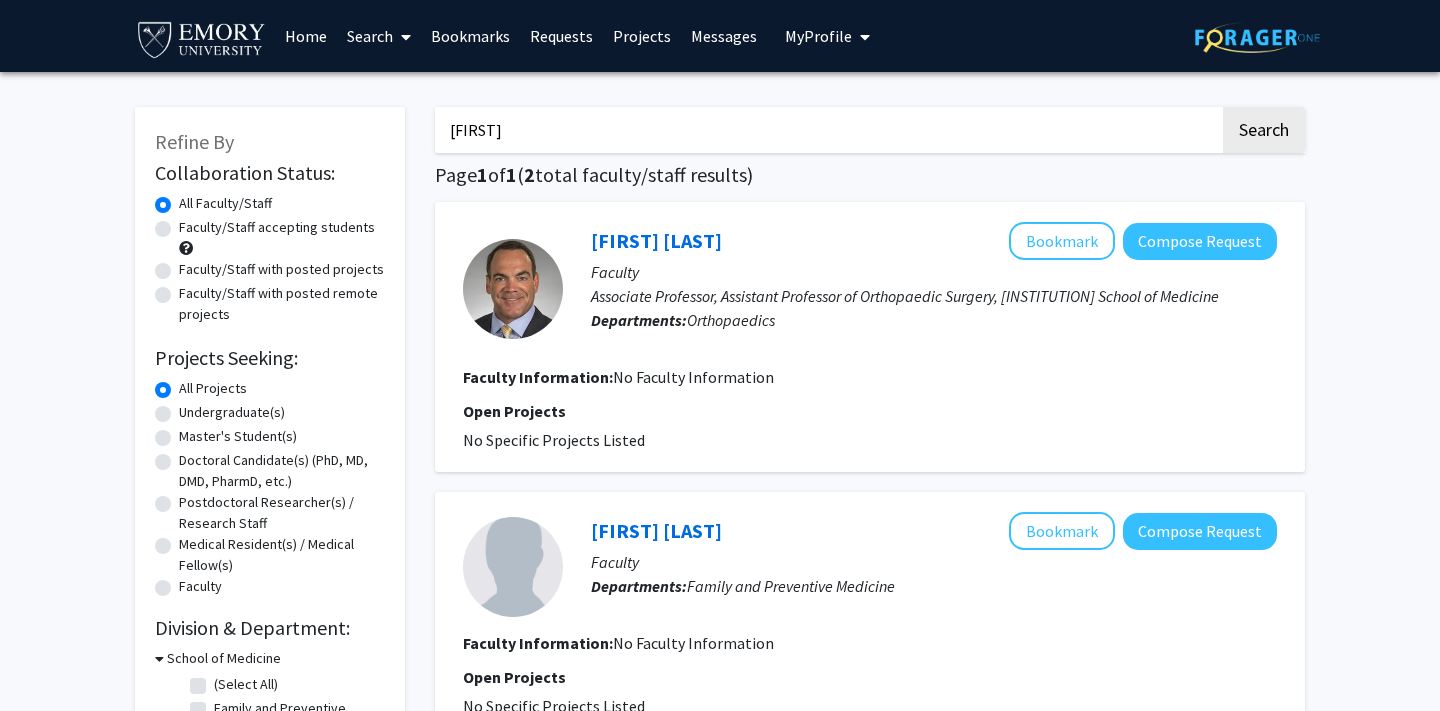 drag, startPoint x: 528, startPoint y: 123, endPoint x: 371, endPoint y: 125, distance: 157.01274 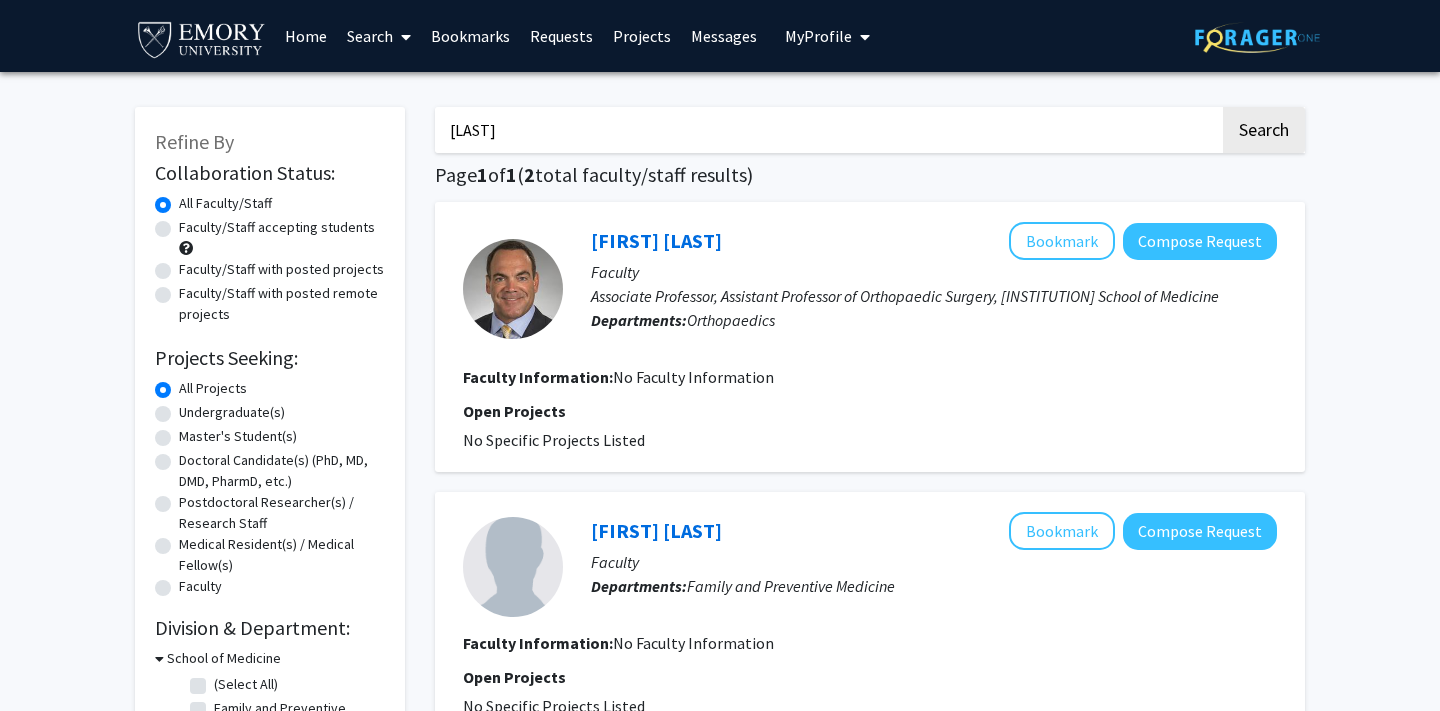 click on "Search" 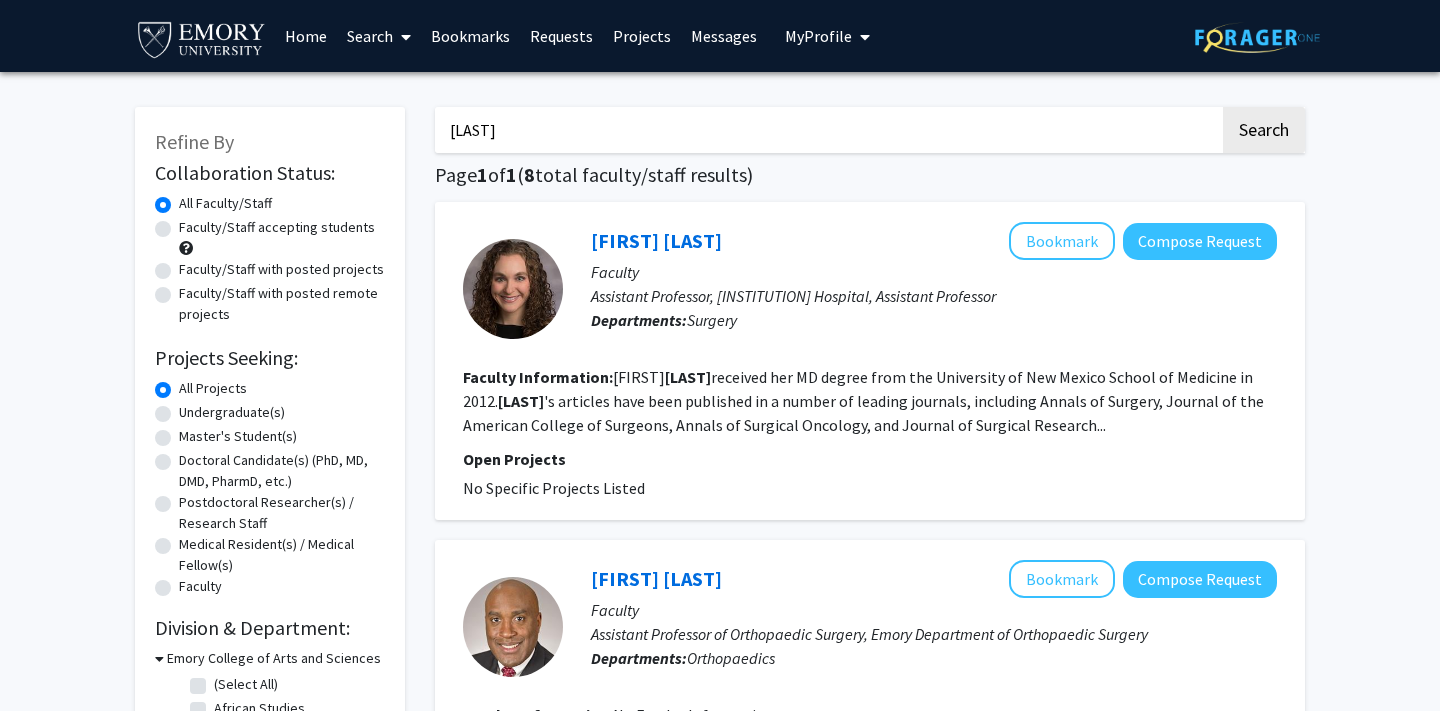 scroll, scrollTop: 0, scrollLeft: 0, axis: both 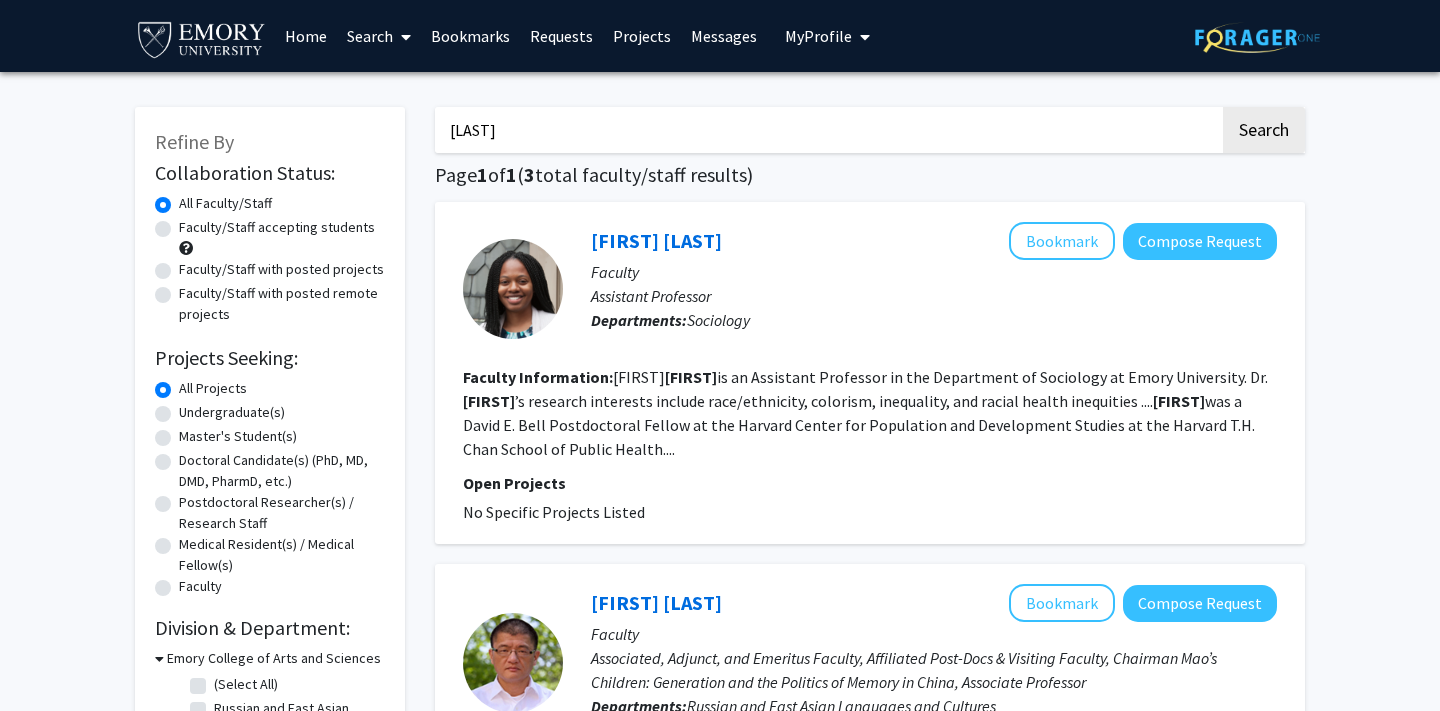 drag, startPoint x: 506, startPoint y: 135, endPoint x: 392, endPoint y: 133, distance: 114.01754 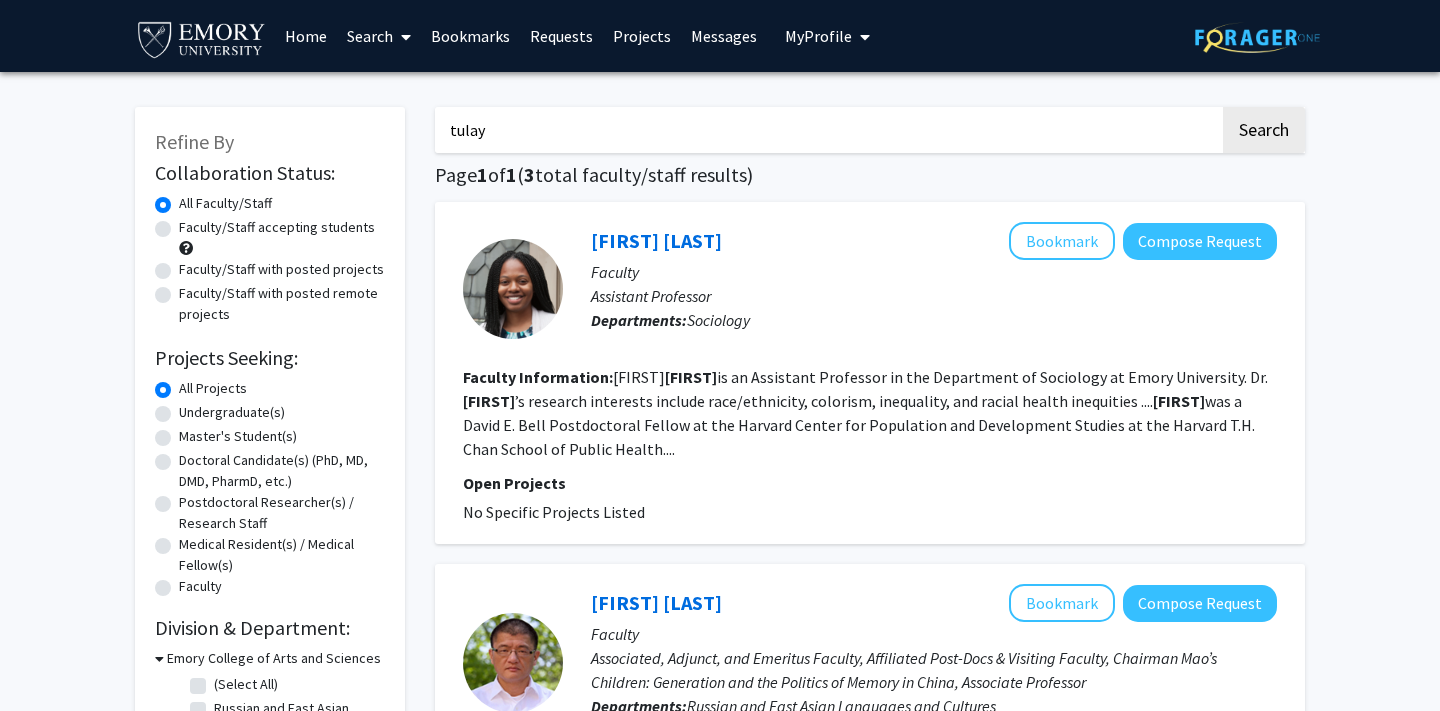 type on "tulay" 